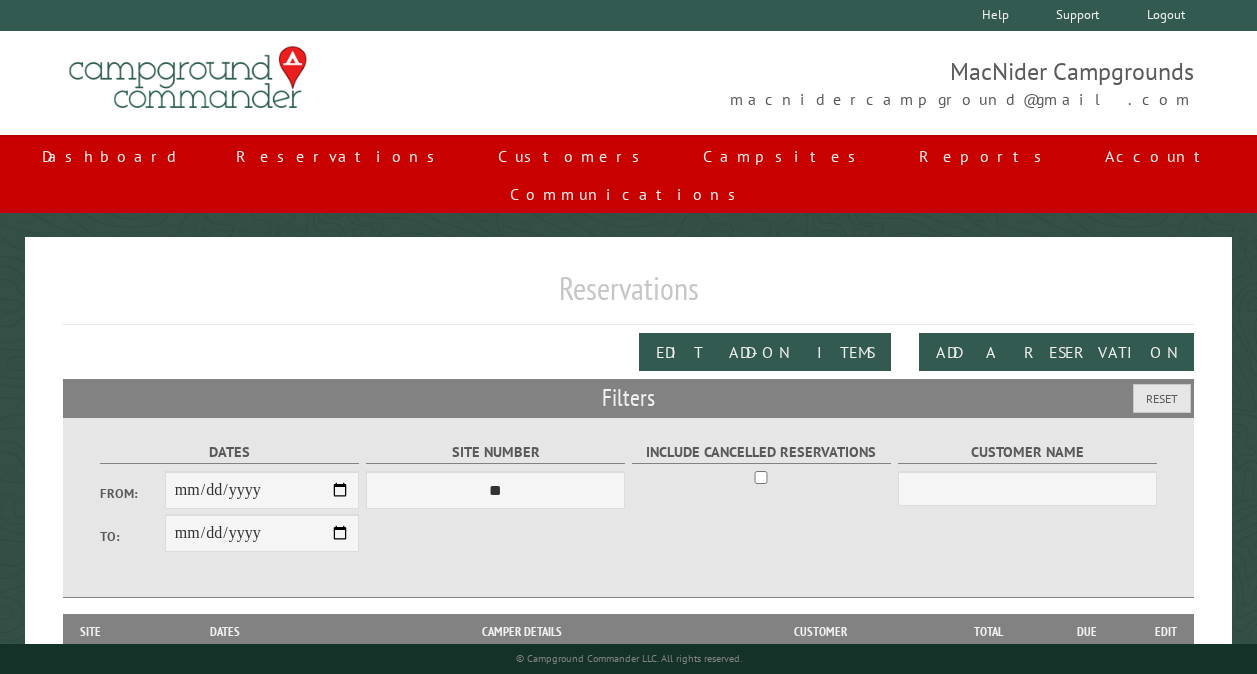 scroll, scrollTop: 112, scrollLeft: 0, axis: vertical 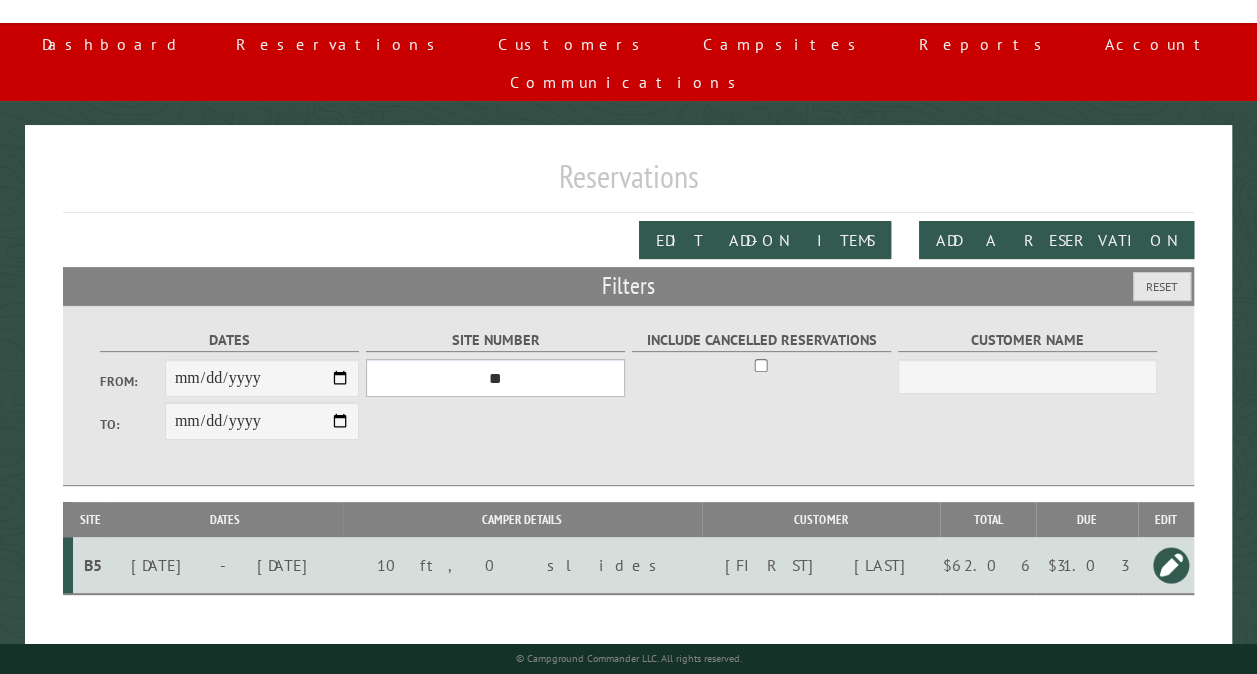click on "*** ** ** ** ** ** ** ** ** ** *** *** *** *** ** ** ** ** ** ** ** ** ** *** *** ** ** ** ** ** ** ********* ** ** ** ** ** ** ** ** ** *** *** *** *** *** *** ** ** ** ** ** ** ** ** ** *** *** *** *** *** *** ** ** ** ** ** ** ** ** ** ** ** ** ** ** ** ** ** ** ** ** ** ** ** ** *** *** *** *** *** ***" at bounding box center [495, 378] 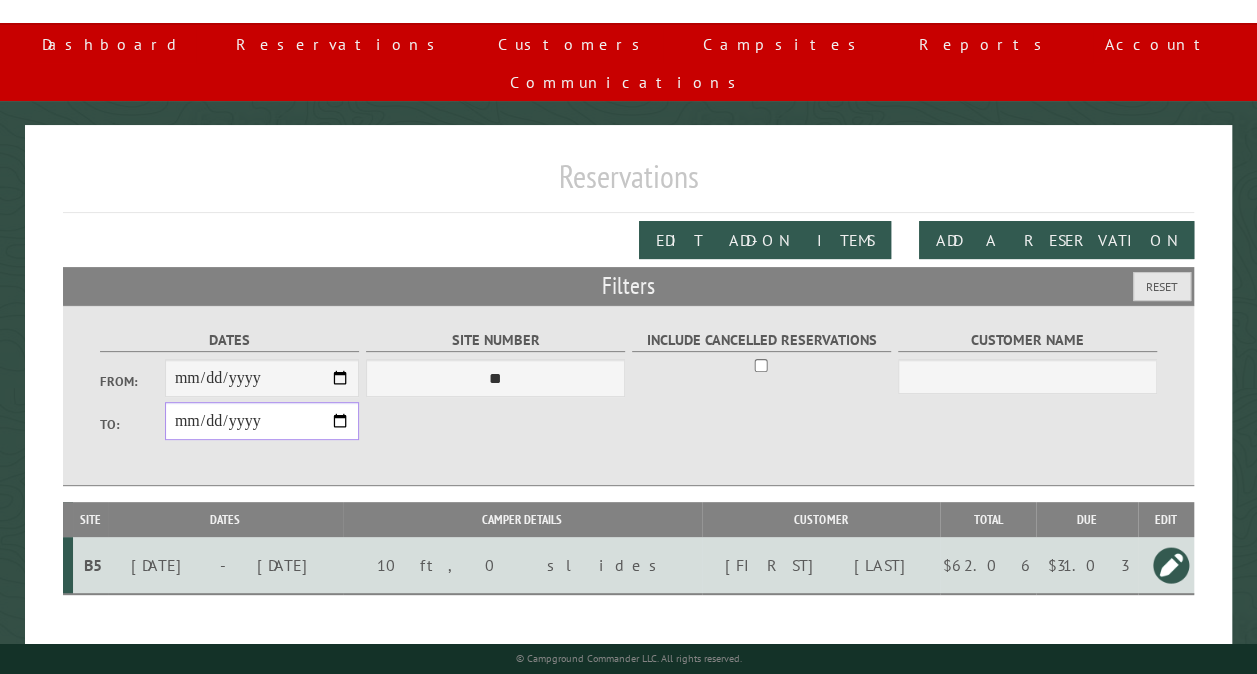 click on "**********" at bounding box center (262, 421) 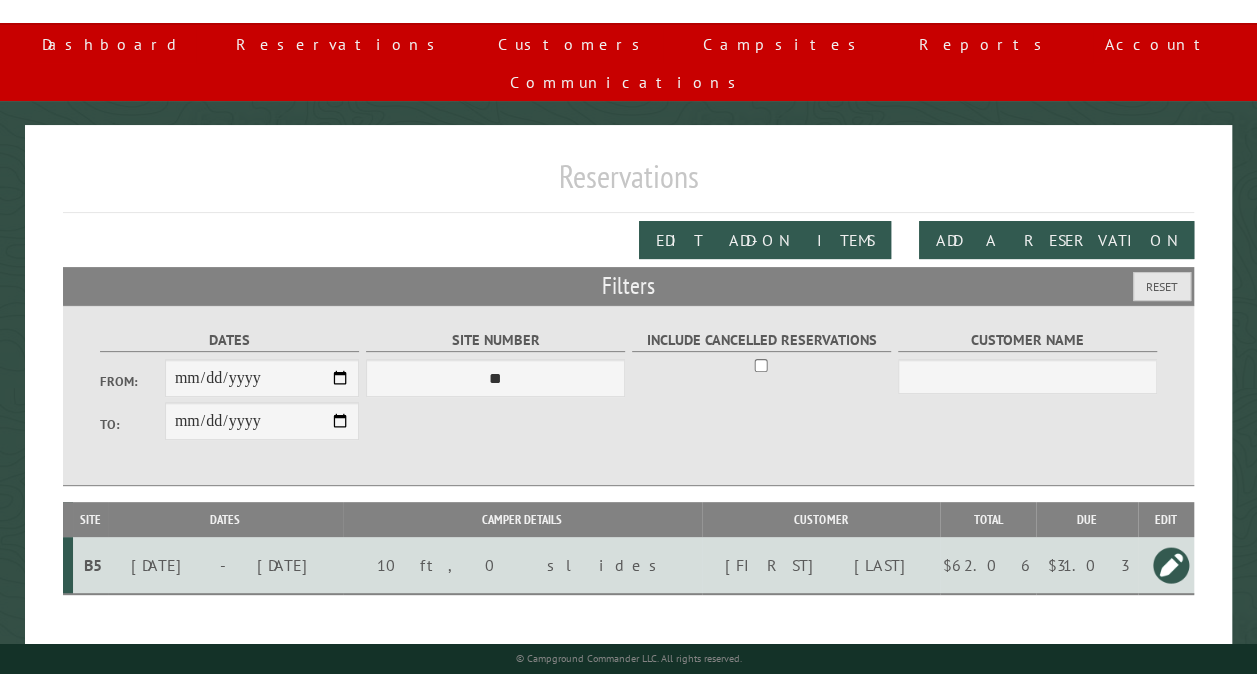 click on "Reservations" at bounding box center (628, 184) 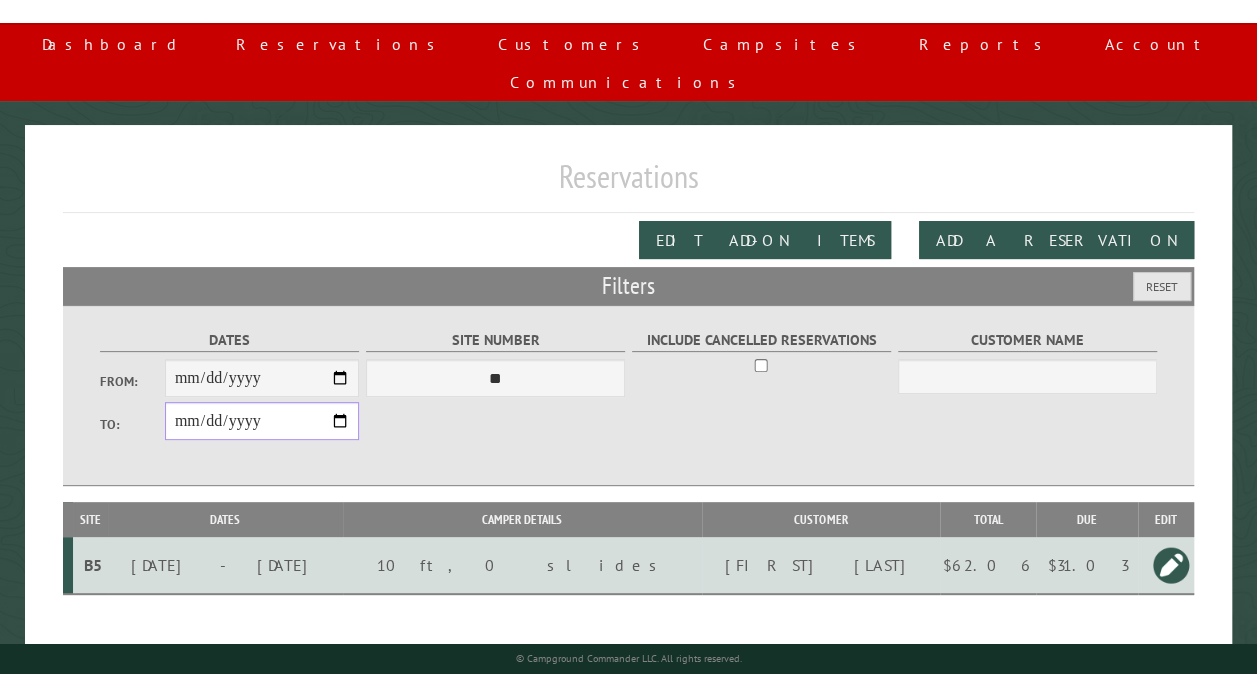 click on "**********" at bounding box center [262, 421] 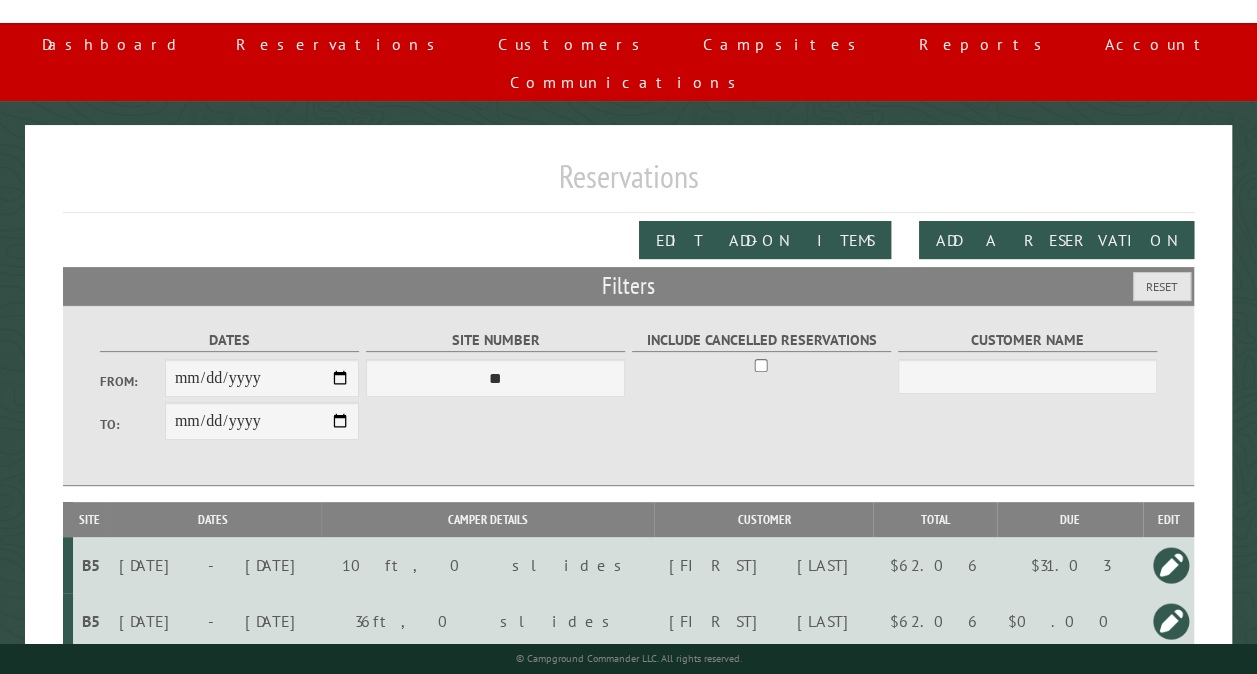 click on "Edit Add-on Items
Add a Reservation" at bounding box center [628, 240] 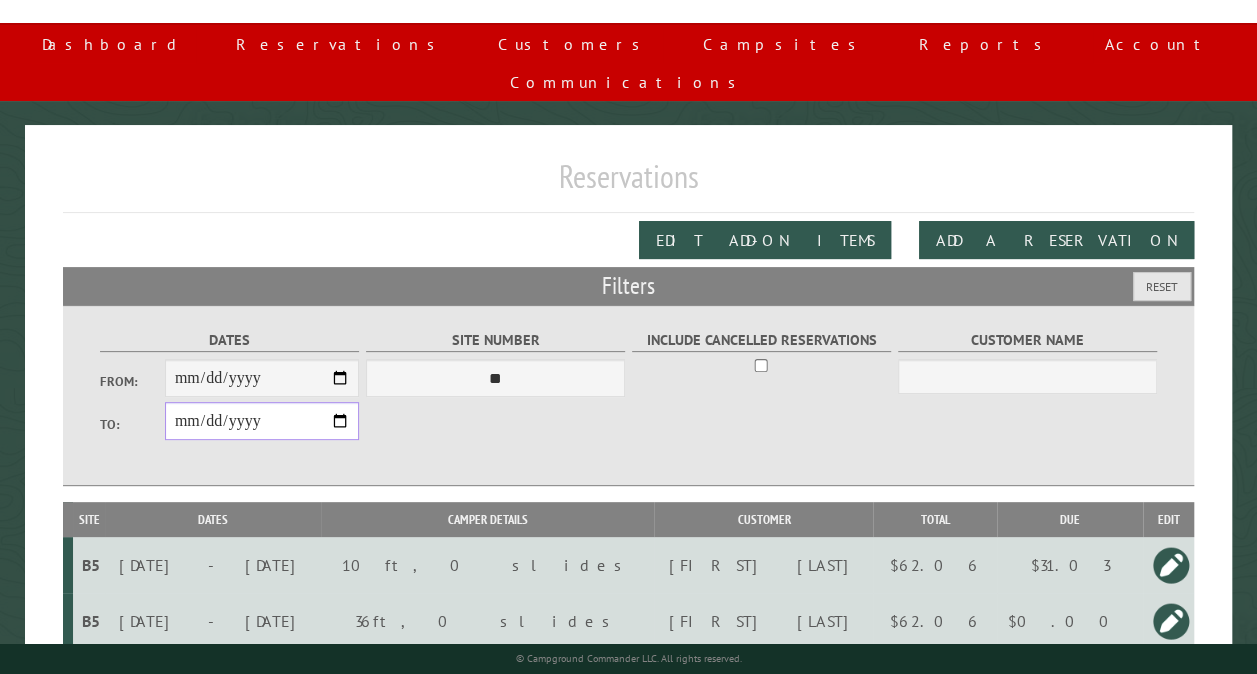 click on "**********" at bounding box center (262, 421) 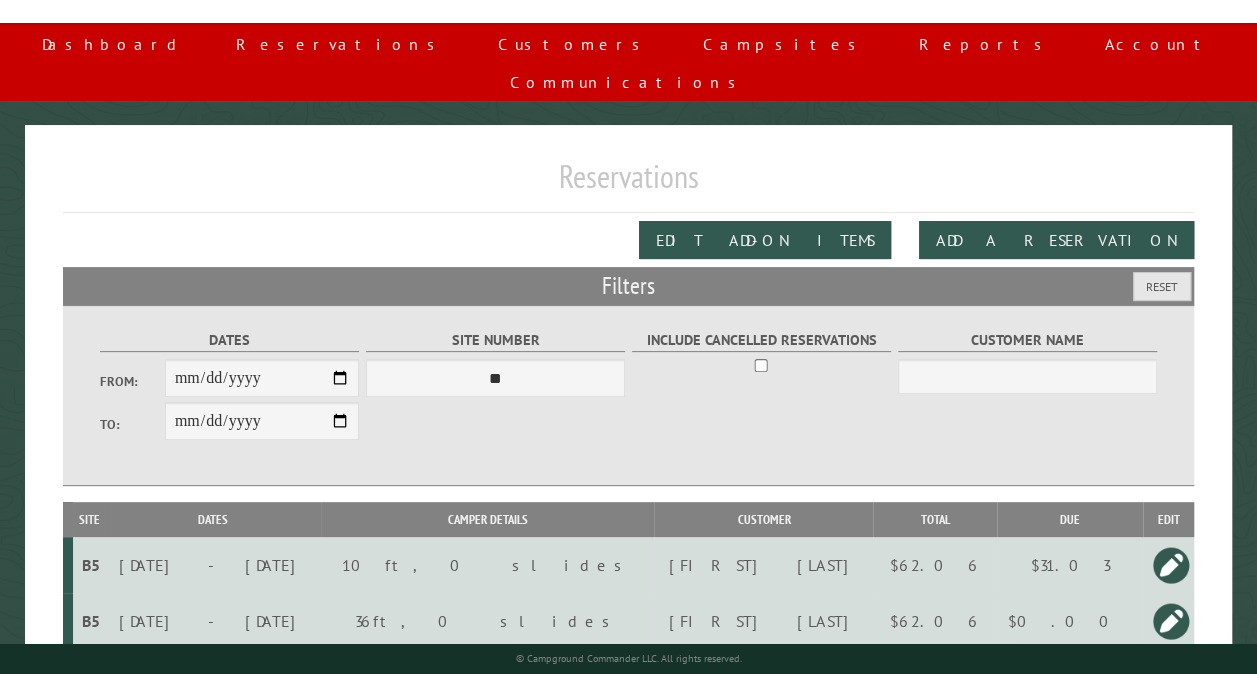 click on "Reservations" at bounding box center [628, 184] 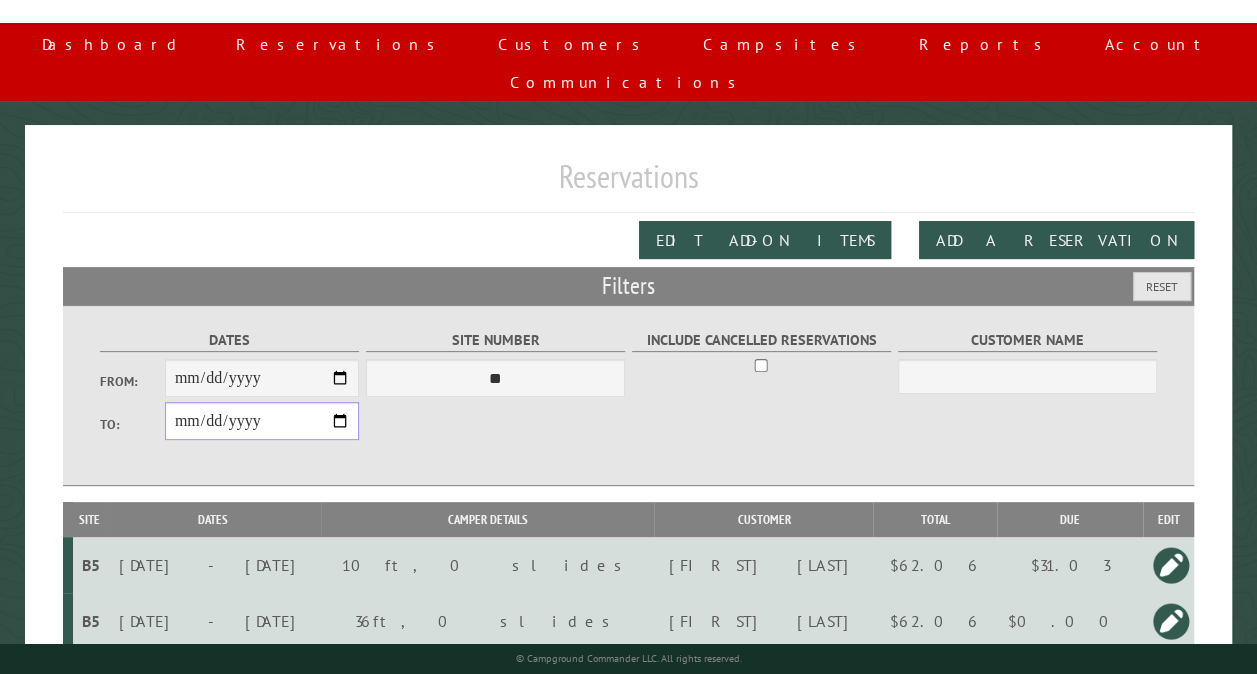 click on "**********" at bounding box center [262, 421] 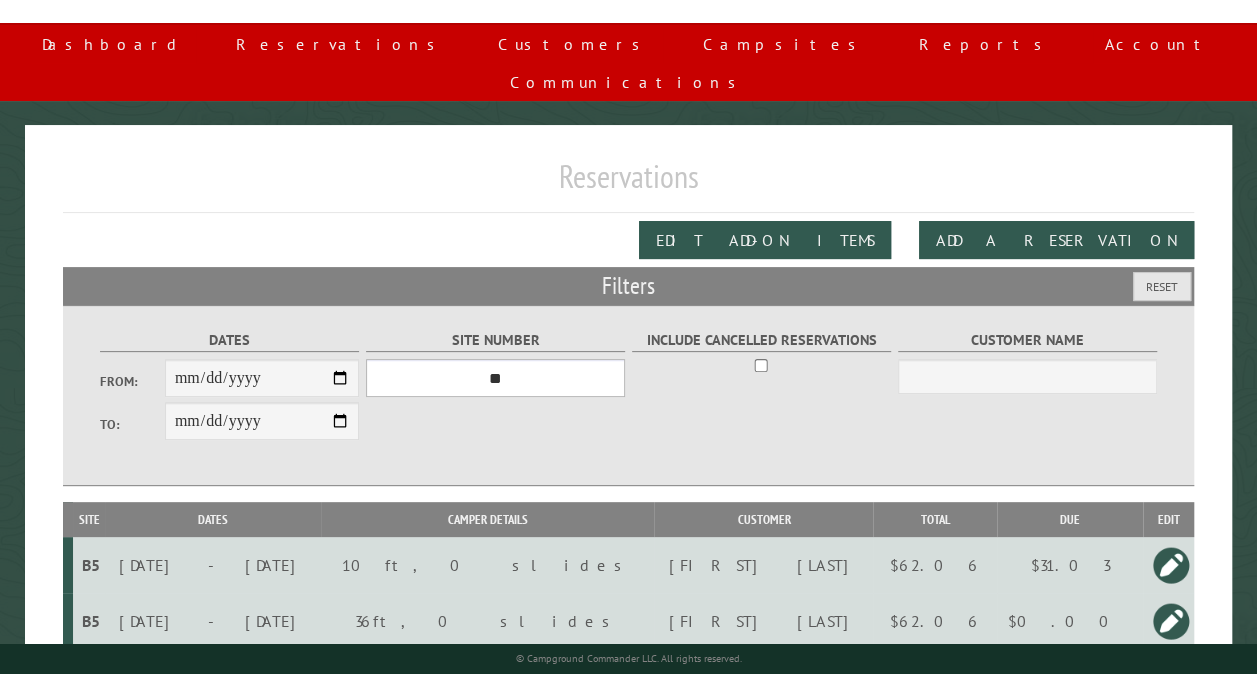 click on "*** ** ** ** ** ** ** ** ** ** *** *** *** *** ** ** ** ** ** ** ** ** ** *** *** ** ** ** ** ** ** ********* ** ** ** ** ** ** ** ** ** *** *** *** *** *** *** ** ** ** ** ** ** ** ** ** *** *** *** *** *** *** ** ** ** ** ** ** ** ** ** ** ** ** ** ** ** ** ** ** ** ** ** ** ** ** *** *** *** *** *** ***" at bounding box center [495, 378] 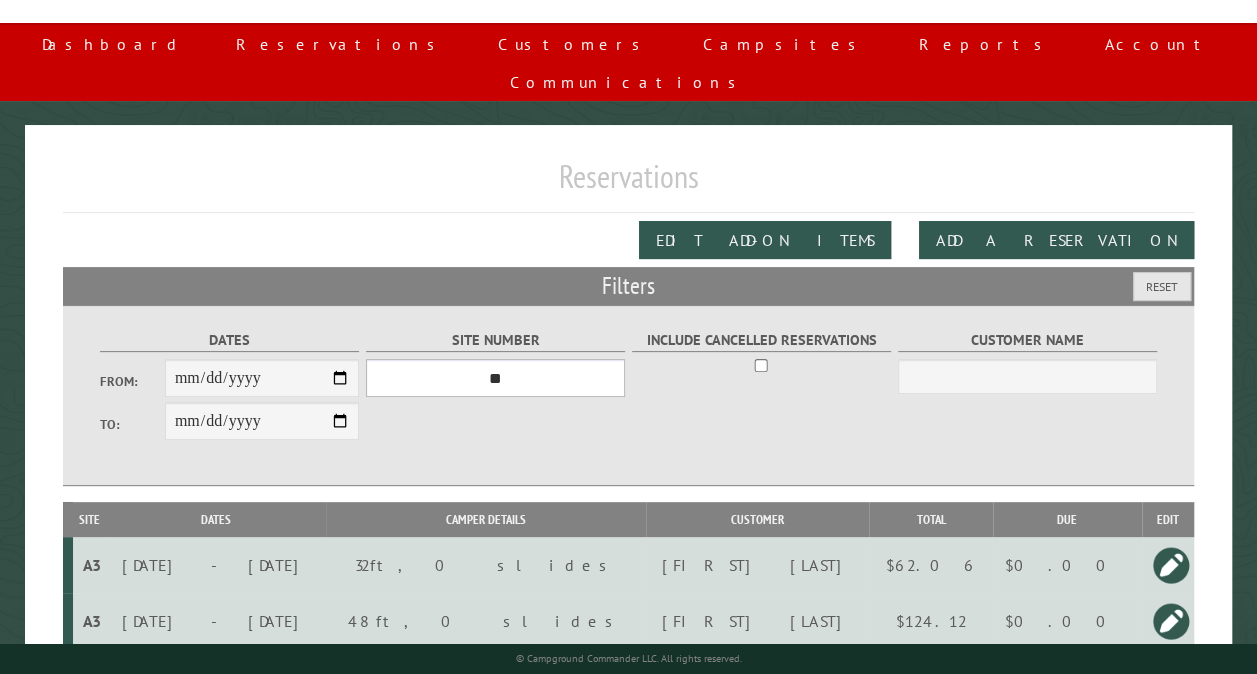 click on "*** ** ** ** ** ** ** ** ** ** *** *** *** *** ** ** ** ** ** ** ** ** ** *** *** ** ** ** ** ** ** ********* ** ** ** ** ** ** ** ** ** *** *** *** *** *** *** ** ** ** ** ** ** ** ** ** *** *** *** *** *** *** ** ** ** ** ** ** ** ** ** ** ** ** ** ** ** ** ** ** ** ** ** ** ** ** *** *** *** *** *** ***" at bounding box center [495, 378] 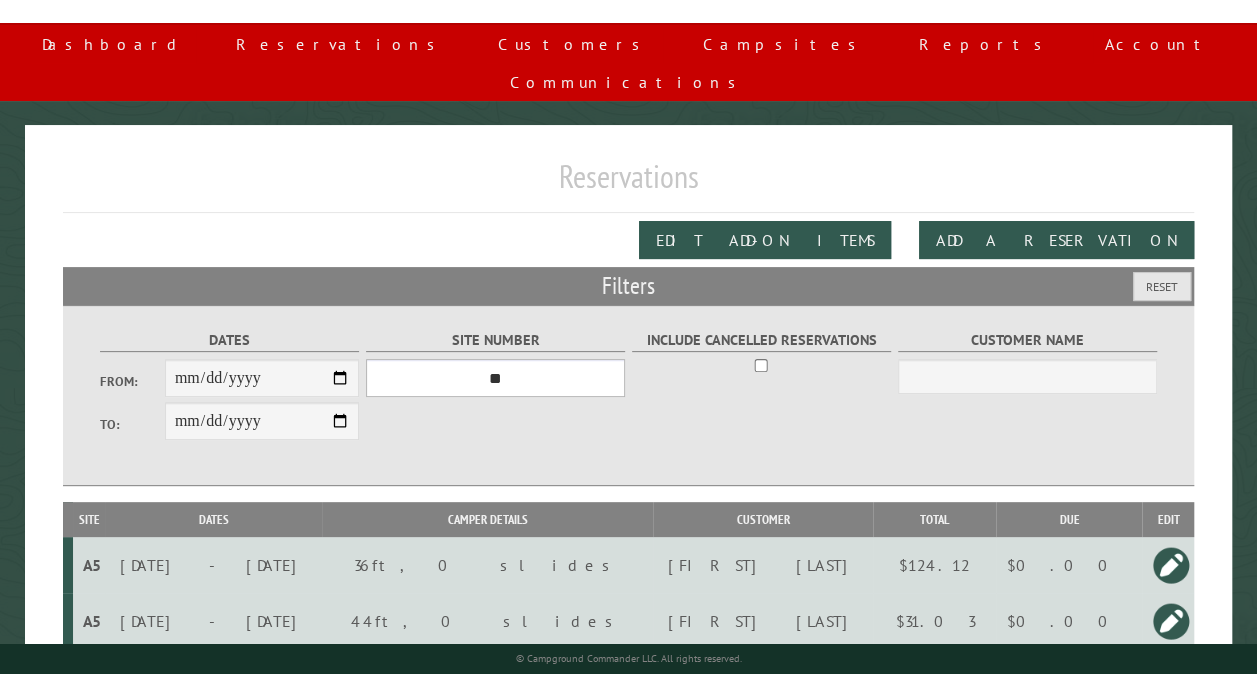 scroll, scrollTop: 232, scrollLeft: 0, axis: vertical 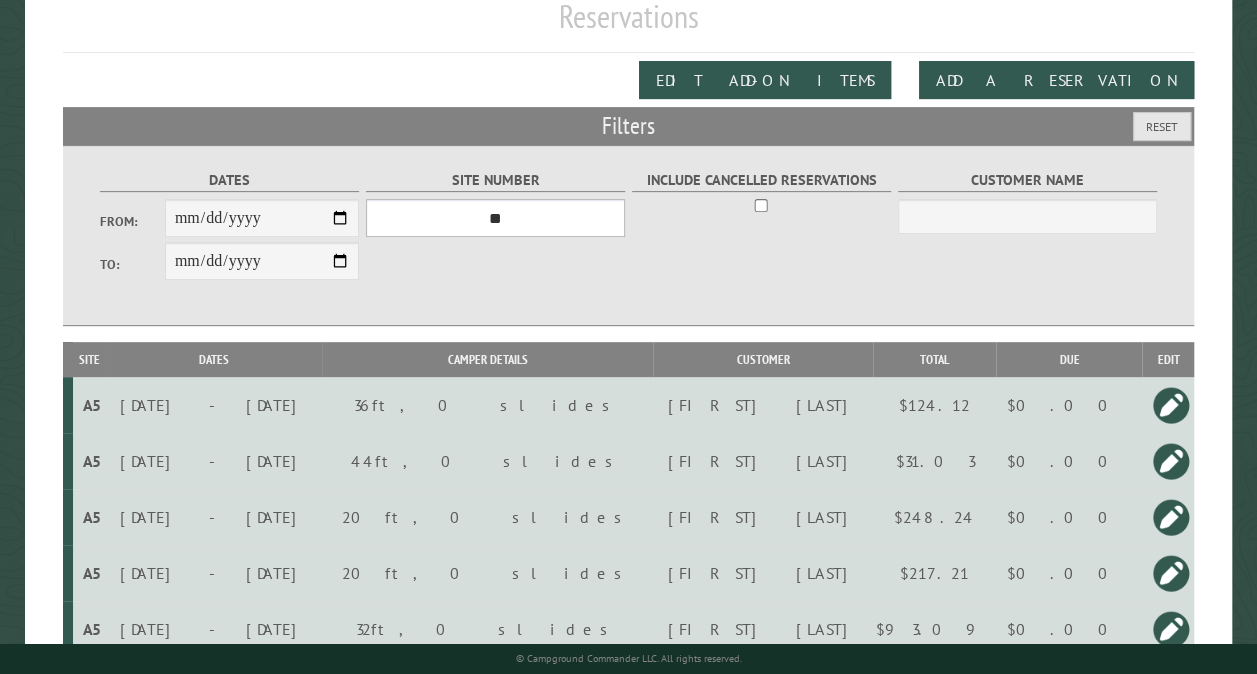 click on "*** ** ** ** ** ** ** ** ** ** *** *** *** *** ** ** ** ** ** ** ** ** ** *** *** ** ** ** ** ** ** ********* ** ** ** ** ** ** ** ** ** *** *** *** *** *** *** ** ** ** ** ** ** ** ** ** *** *** *** *** *** *** ** ** ** ** ** ** ** ** ** ** ** ** ** ** ** ** ** ** ** ** ** ** ** ** *** *** *** *** *** ***" at bounding box center (495, 218) 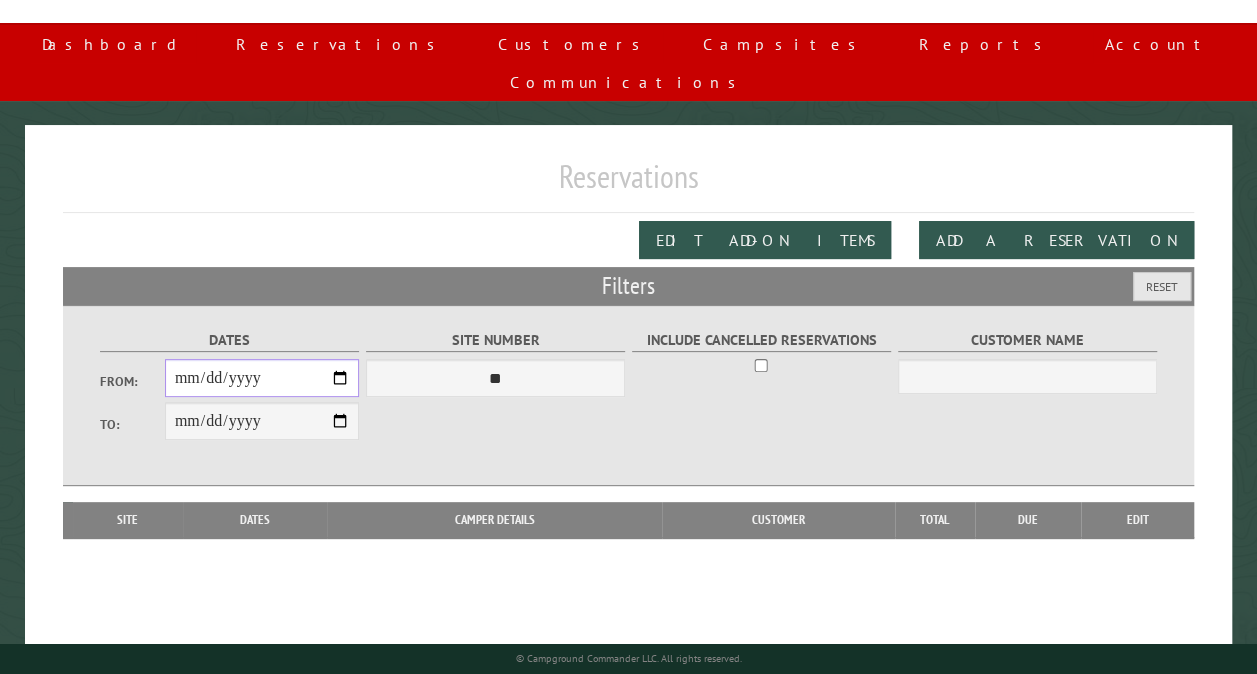click on "**********" at bounding box center (262, 378) 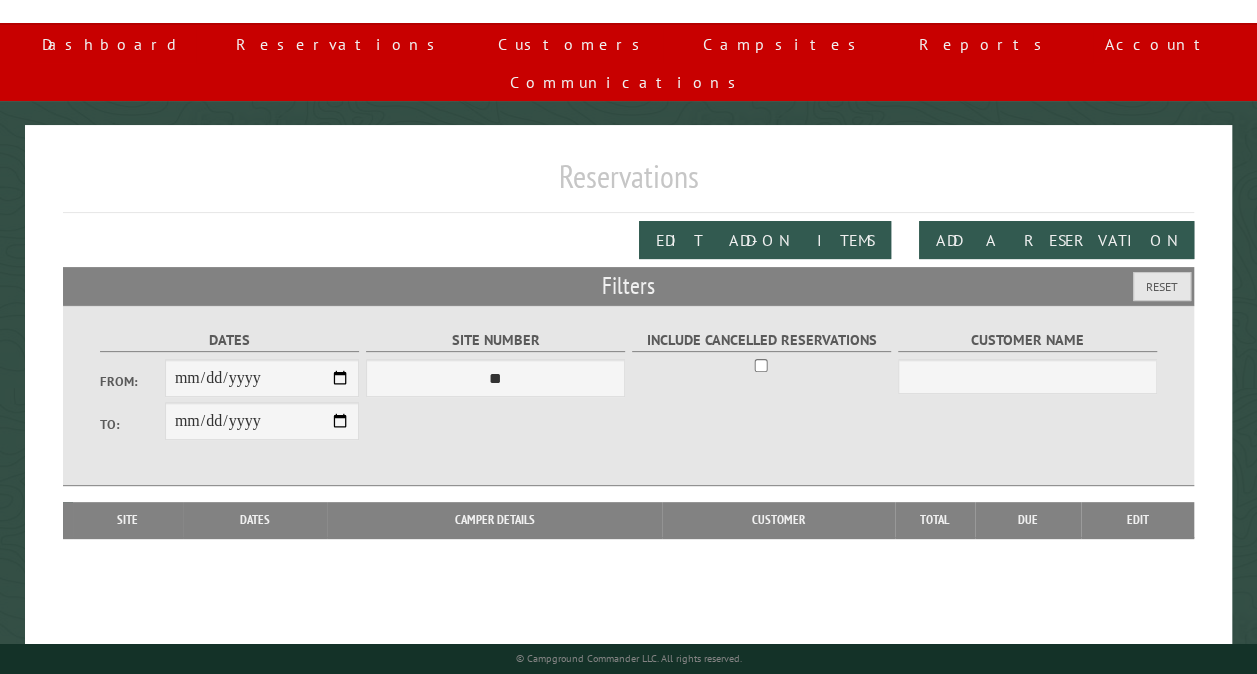 click on "**********" at bounding box center (628, 395) 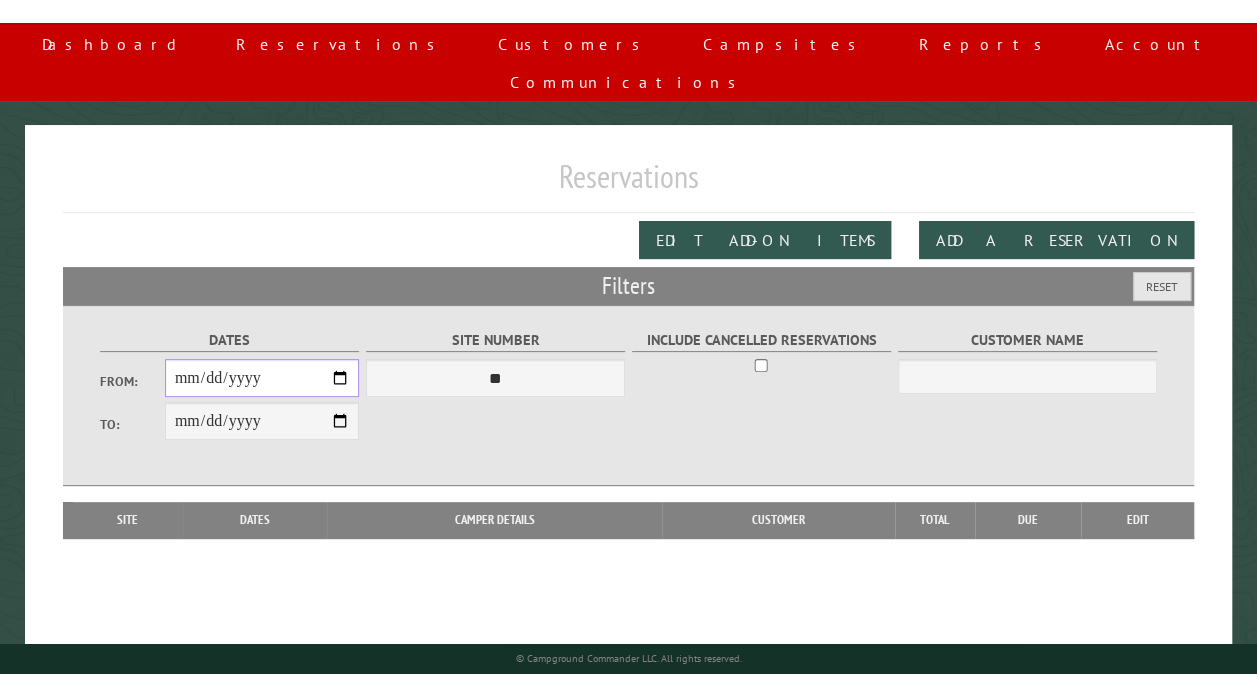 click on "**********" at bounding box center [262, 378] 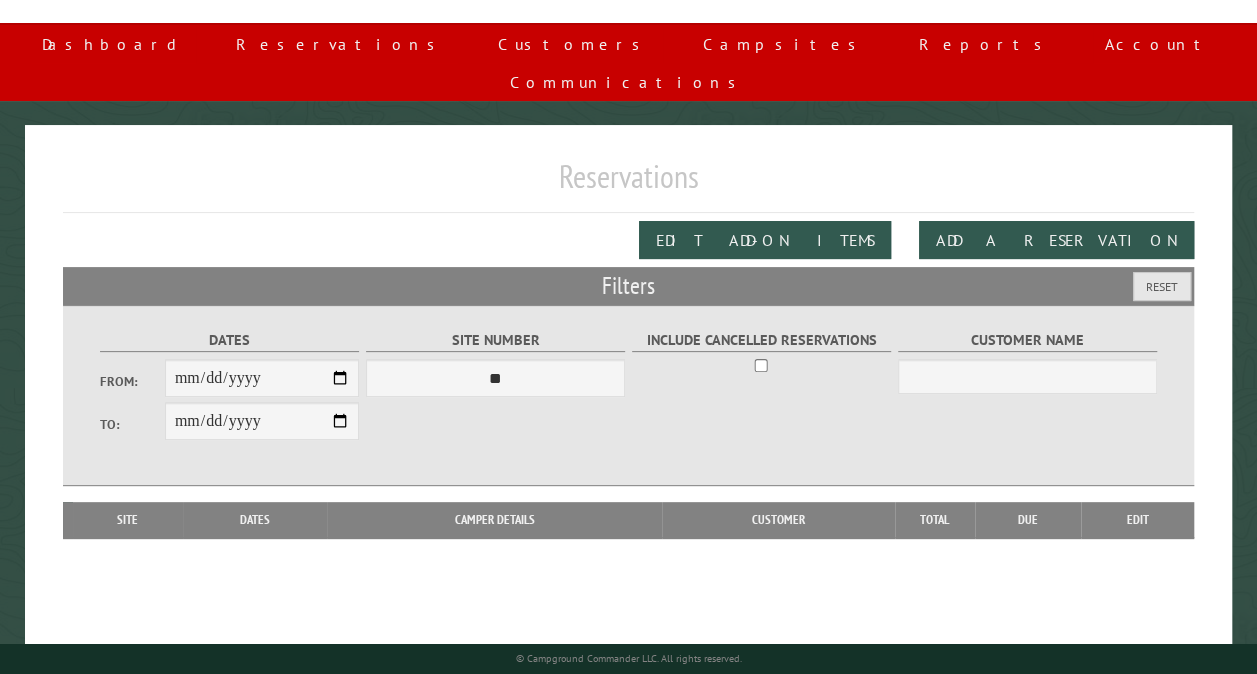 click on "**********" at bounding box center (628, 395) 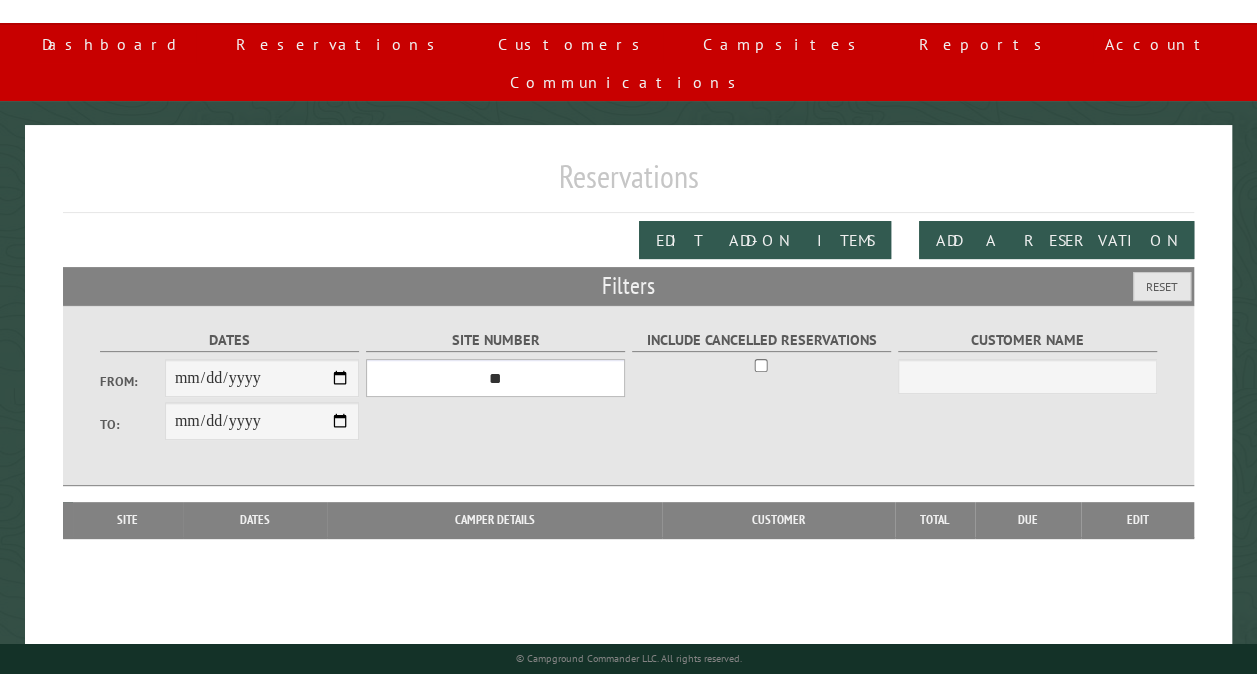 click on "*** ** ** ** ** ** ** ** ** ** *** *** *** *** ** ** ** ** ** ** ** ** ** *** *** ** ** ** ** ** ** ********* ** ** ** ** ** ** ** ** ** *** *** *** *** *** *** ** ** ** ** ** ** ** ** ** *** *** *** *** *** *** ** ** ** ** ** ** ** ** ** ** ** ** ** ** ** ** ** ** ** ** ** ** ** ** *** *** *** *** *** ***" at bounding box center [495, 378] 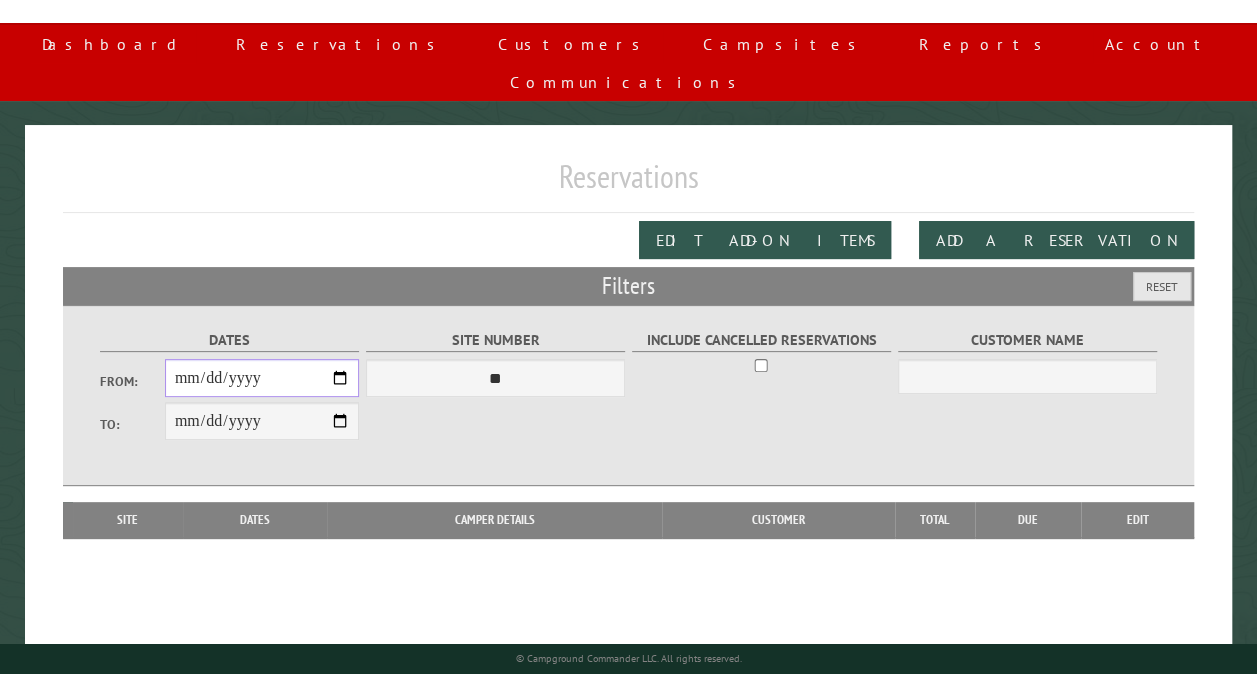 click on "**********" at bounding box center (262, 378) 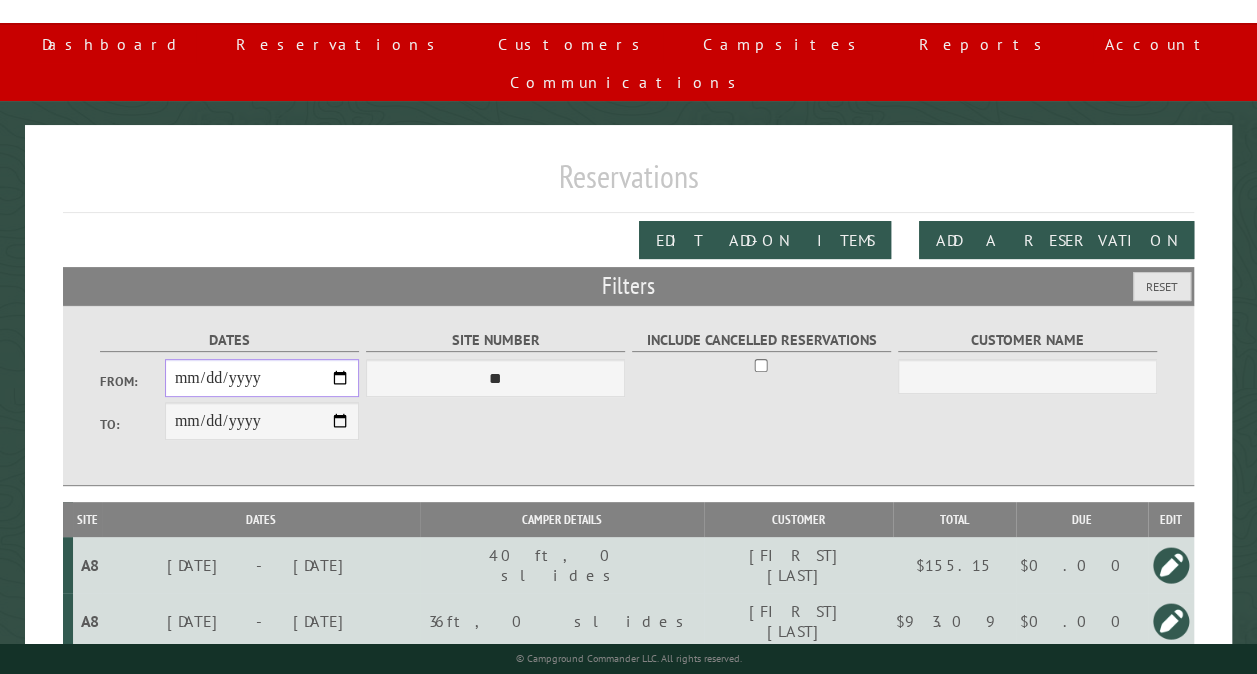 type on "**********" 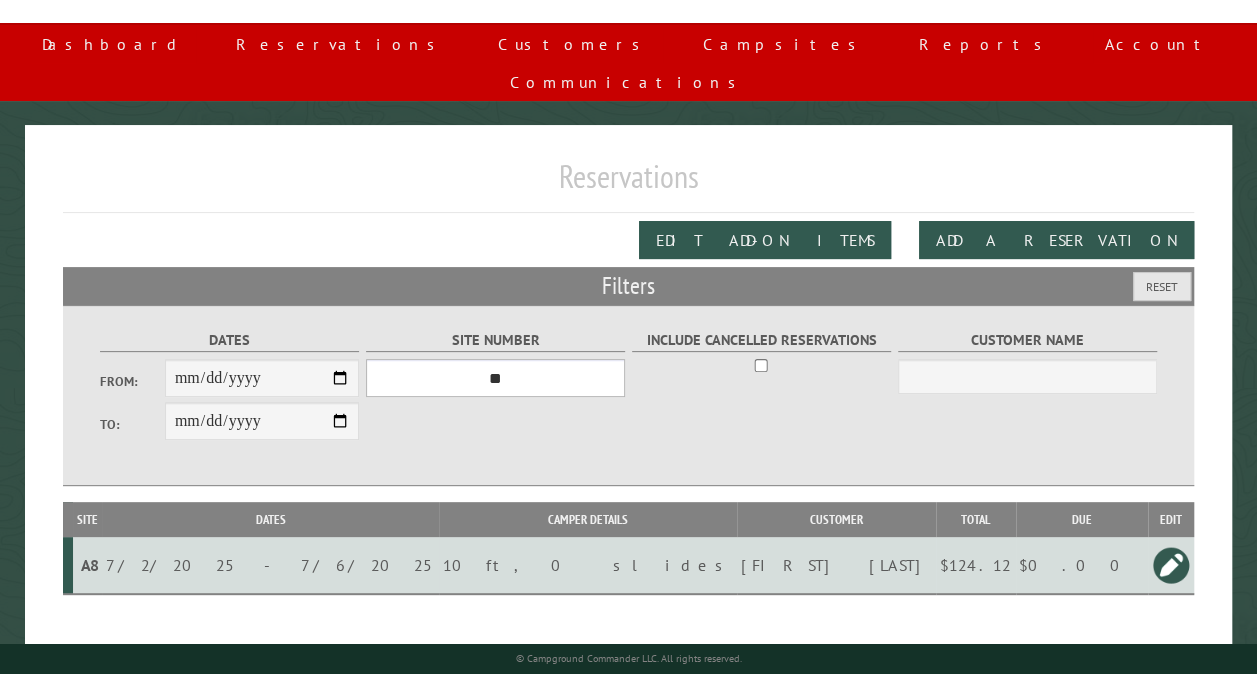 click on "*** ** ** ** ** ** ** ** ** ** *** *** *** *** ** ** ** ** ** ** ** ** ** *** *** ** ** ** ** ** ** ********* ** ** ** ** ** ** ** ** ** *** *** *** *** *** *** ** ** ** ** ** ** ** ** ** *** *** *** *** *** *** ** ** ** ** ** ** ** ** ** ** ** ** ** ** ** ** ** ** ** ** ** ** ** ** *** *** *** *** *** ***" at bounding box center [495, 378] 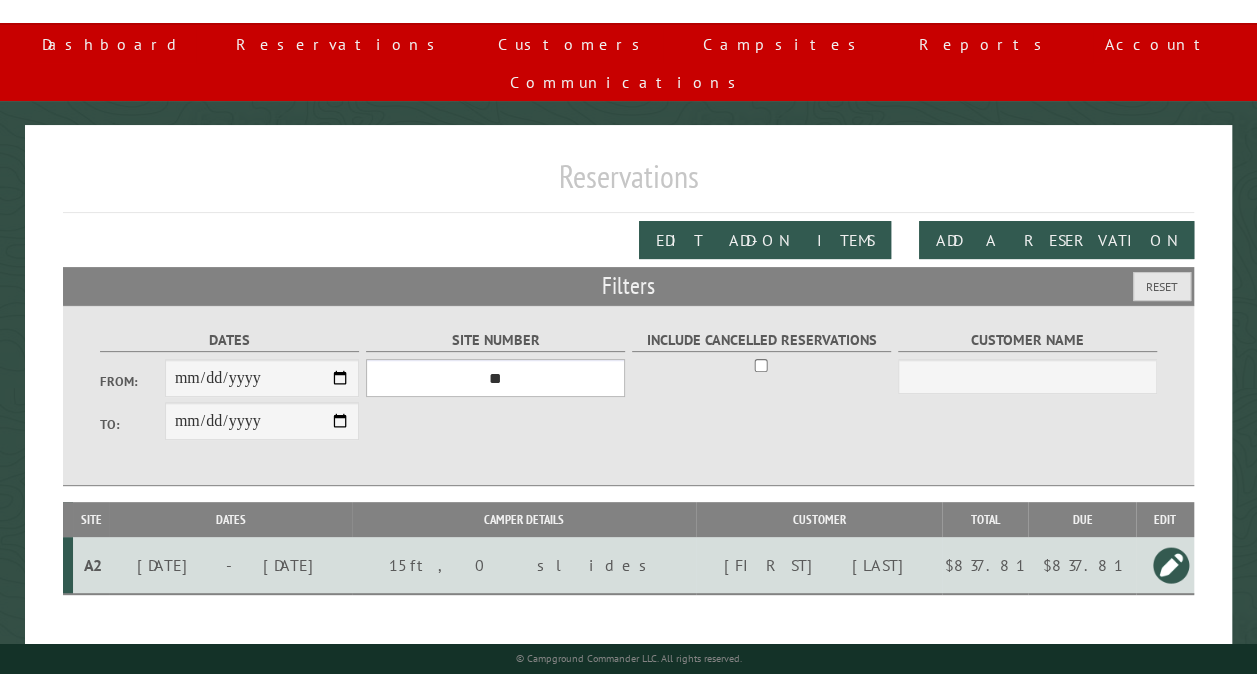 click on "*** ** ** ** ** ** ** ** ** ** *** *** *** *** ** ** ** ** ** ** ** ** ** *** *** ** ** ** ** ** ** ********* ** ** ** ** ** ** ** ** ** *** *** *** *** *** *** ** ** ** ** ** ** ** ** ** *** *** *** *** *** *** ** ** ** ** ** ** ** ** ** ** ** ** ** ** ** ** ** ** ** ** ** ** ** ** *** *** *** *** *** ***" at bounding box center [495, 378] 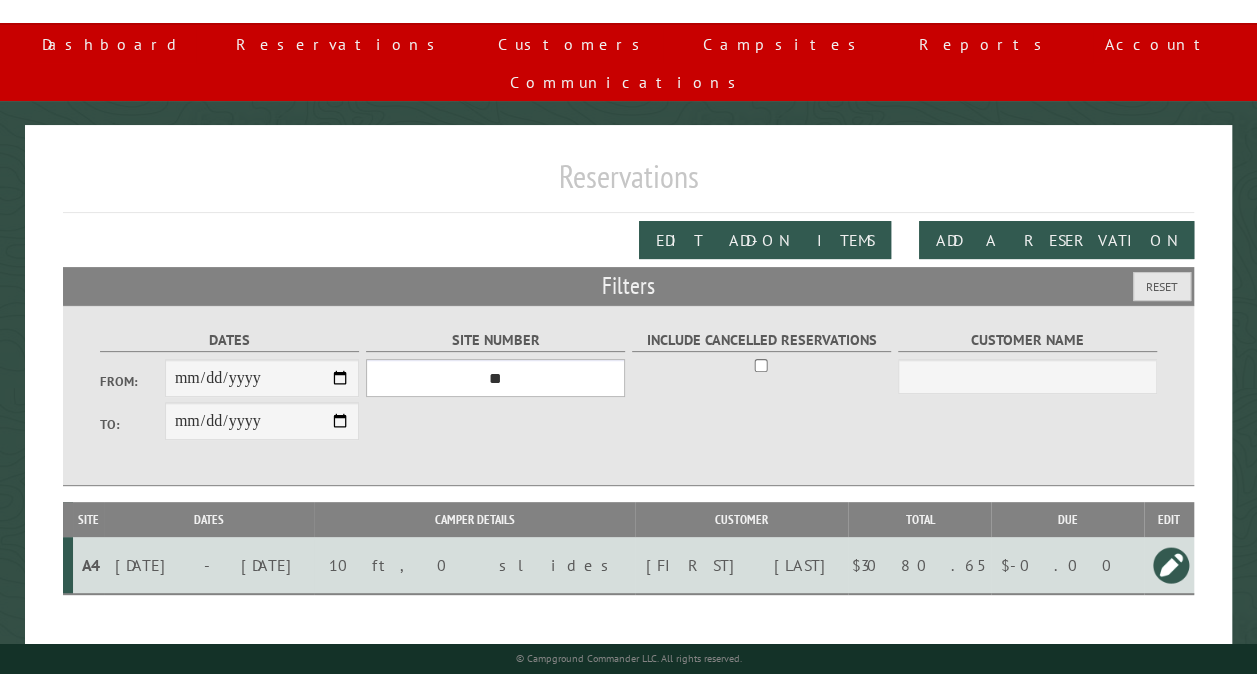 click on "*** ** ** ** ** ** ** ** ** ** *** *** *** *** ** ** ** ** ** ** ** ** ** *** *** ** ** ** ** ** ** ********* ** ** ** ** ** ** ** ** ** *** *** *** *** *** *** ** ** ** ** ** ** ** ** ** *** *** *** *** *** *** ** ** ** ** ** ** ** ** ** ** ** ** ** ** ** ** ** ** ** ** ** ** ** ** *** *** *** *** *** ***" at bounding box center (495, 378) 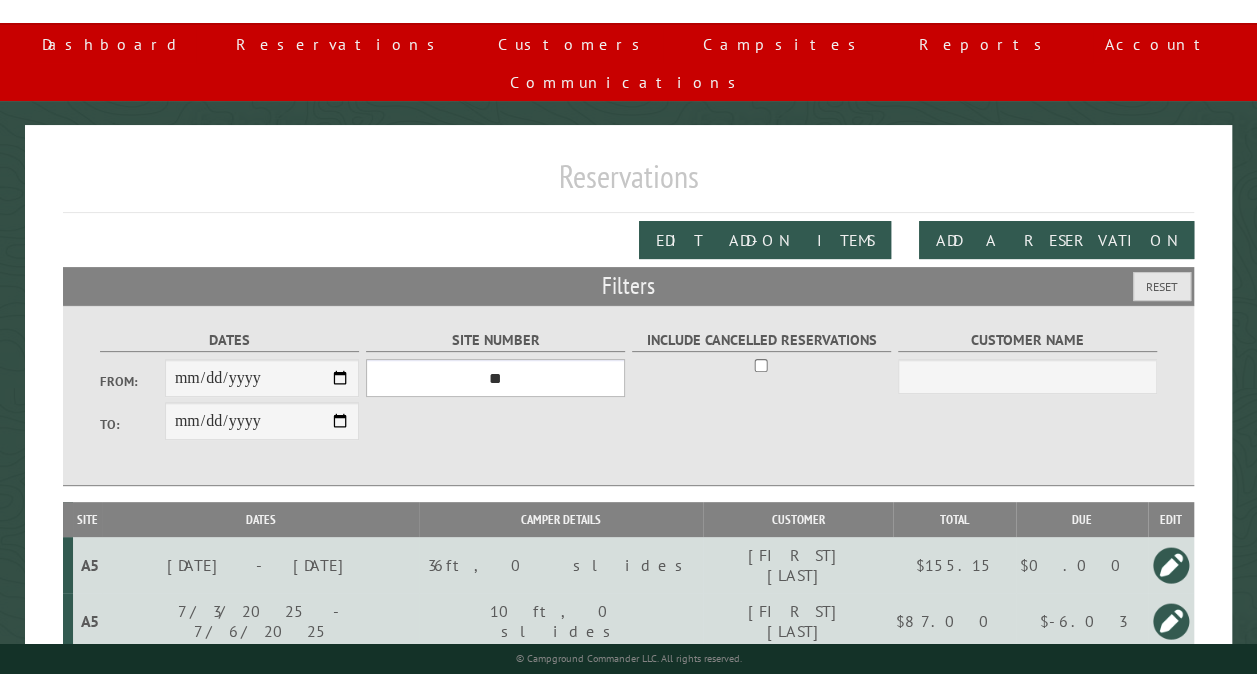 click on "*** ** ** ** ** ** ** ** ** ** *** *** *** *** ** ** ** ** ** ** ** ** ** *** *** ** ** ** ** ** ** ********* ** ** ** ** ** ** ** ** ** *** *** *** *** *** *** ** ** ** ** ** ** ** ** ** *** *** *** *** *** *** ** ** ** ** ** ** ** ** ** ** ** ** ** ** ** ** ** ** ** ** ** ** ** ** *** *** *** *** *** ***" at bounding box center [495, 378] 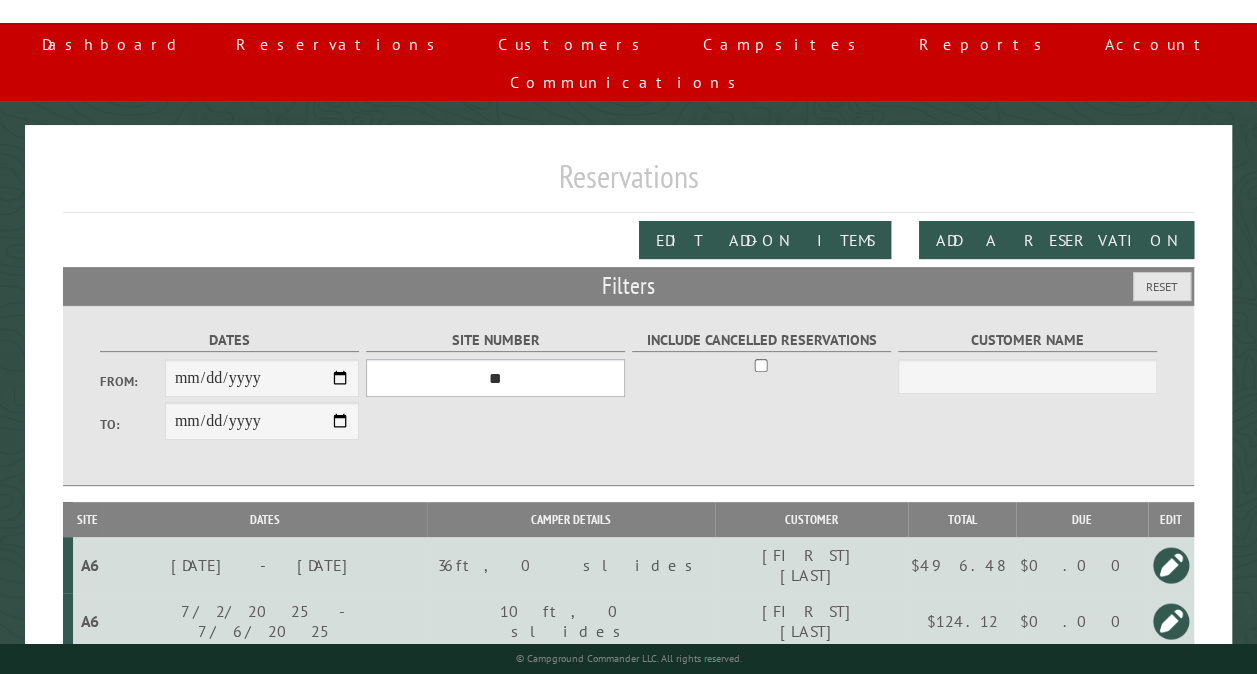 click on "*** ** ** ** ** ** ** ** ** ** *** *** *** *** ** ** ** ** ** ** ** ** ** *** *** ** ** ** ** ** ** ********* ** ** ** ** ** ** ** ** ** *** *** *** *** *** *** ** ** ** ** ** ** ** ** ** *** *** *** *** *** *** ** ** ** ** ** ** ** ** ** ** ** ** ** ** ** ** ** ** ** ** ** ** ** ** *** *** *** *** *** ***" at bounding box center [495, 378] 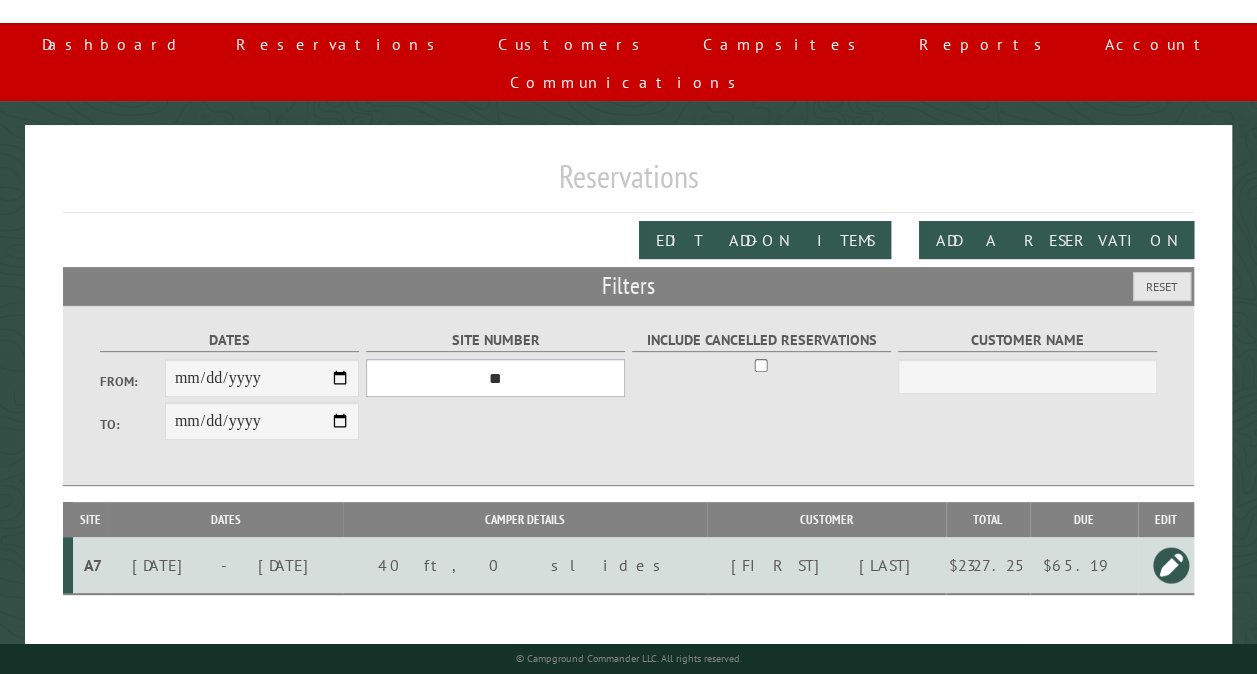 click on "*** ** ** ** ** ** ** ** ** ** *** *** *** *** ** ** ** ** ** ** ** ** ** *** *** ** ** ** ** ** ** ********* ** ** ** ** ** ** ** ** ** *** *** *** *** *** *** ** ** ** ** ** ** ** ** ** *** *** *** *** *** *** ** ** ** ** ** ** ** ** ** ** ** ** ** ** ** ** ** ** ** ** ** ** ** ** *** *** *** *** *** ***" at bounding box center [495, 378] 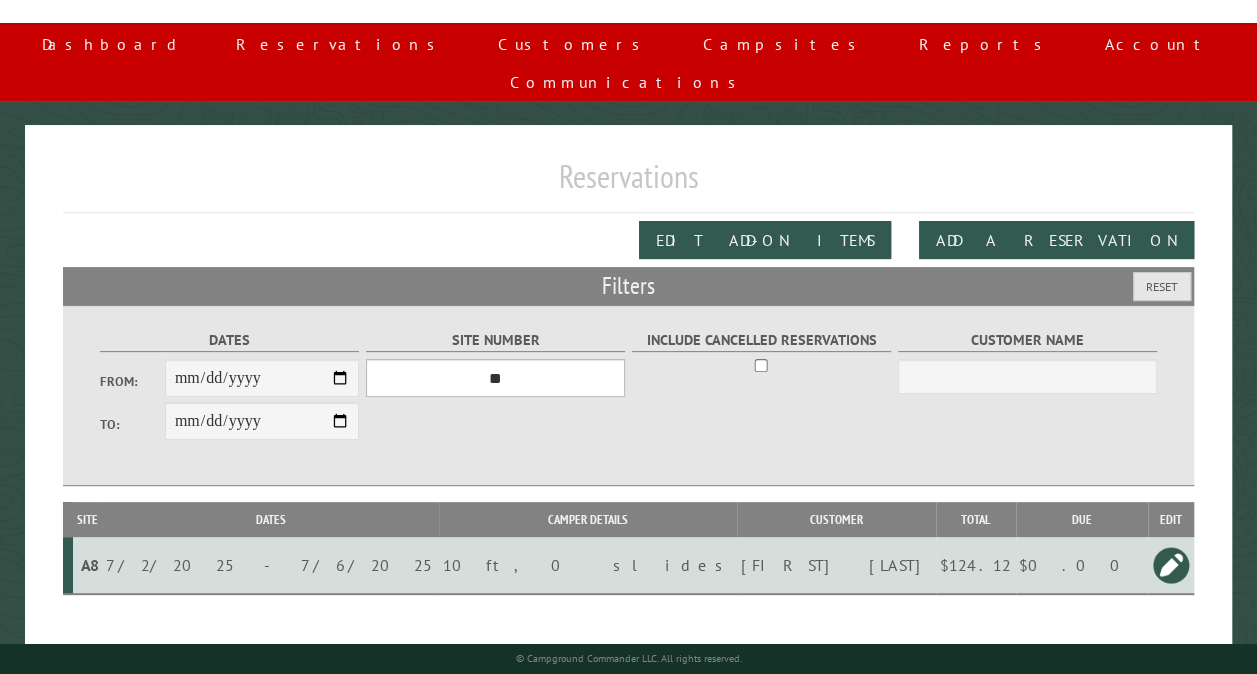 click on "*** ** ** ** ** ** ** ** ** ** *** *** *** *** ** ** ** ** ** ** ** ** ** *** *** ** ** ** ** ** ** ********* ** ** ** ** ** ** ** ** ** *** *** *** *** *** *** ** ** ** ** ** ** ** ** ** *** *** *** *** *** *** ** ** ** ** ** ** ** ** ** ** ** ** ** ** ** ** ** ** ** ** ** ** ** ** *** *** *** *** *** ***" at bounding box center [495, 378] 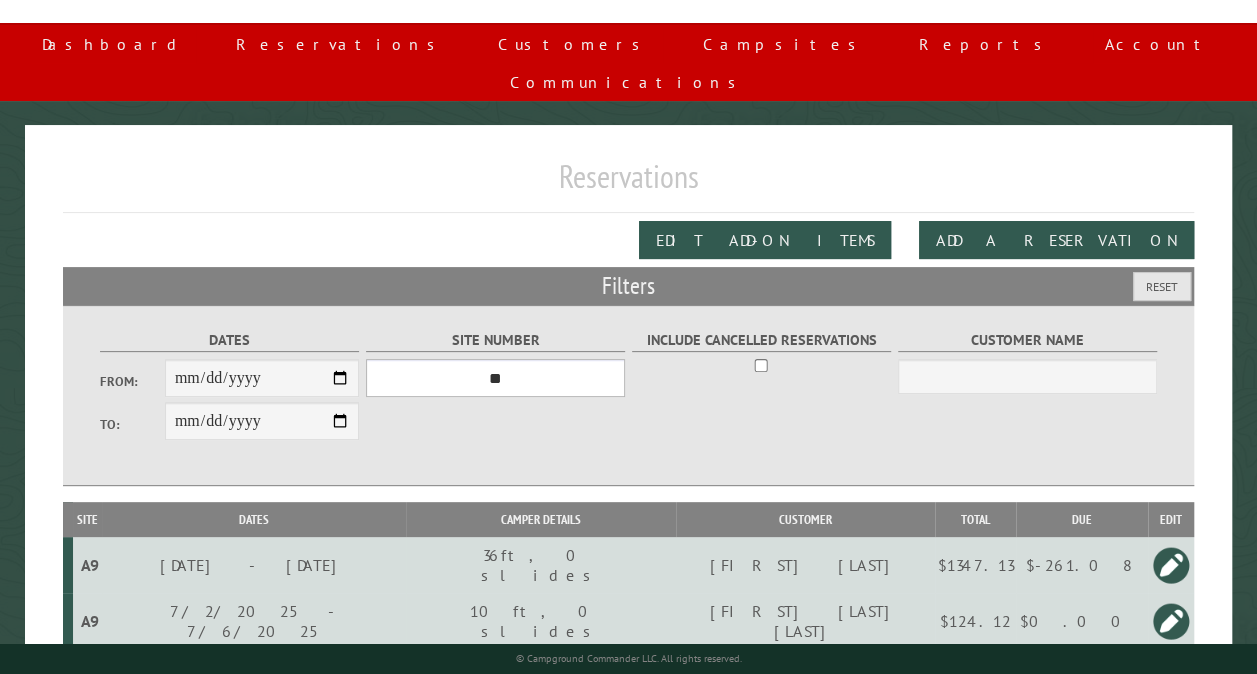click on "*** ** ** ** ** ** ** ** ** ** *** *** *** *** ** ** ** ** ** ** ** ** ** *** *** ** ** ** ** ** ** ********* ** ** ** ** ** ** ** ** ** *** *** *** *** *** *** ** ** ** ** ** ** ** ** ** *** *** *** *** *** *** ** ** ** ** ** ** ** ** ** ** ** ** ** ** ** ** ** ** ** ** ** ** ** ** *** *** *** *** *** ***" at bounding box center (495, 378) 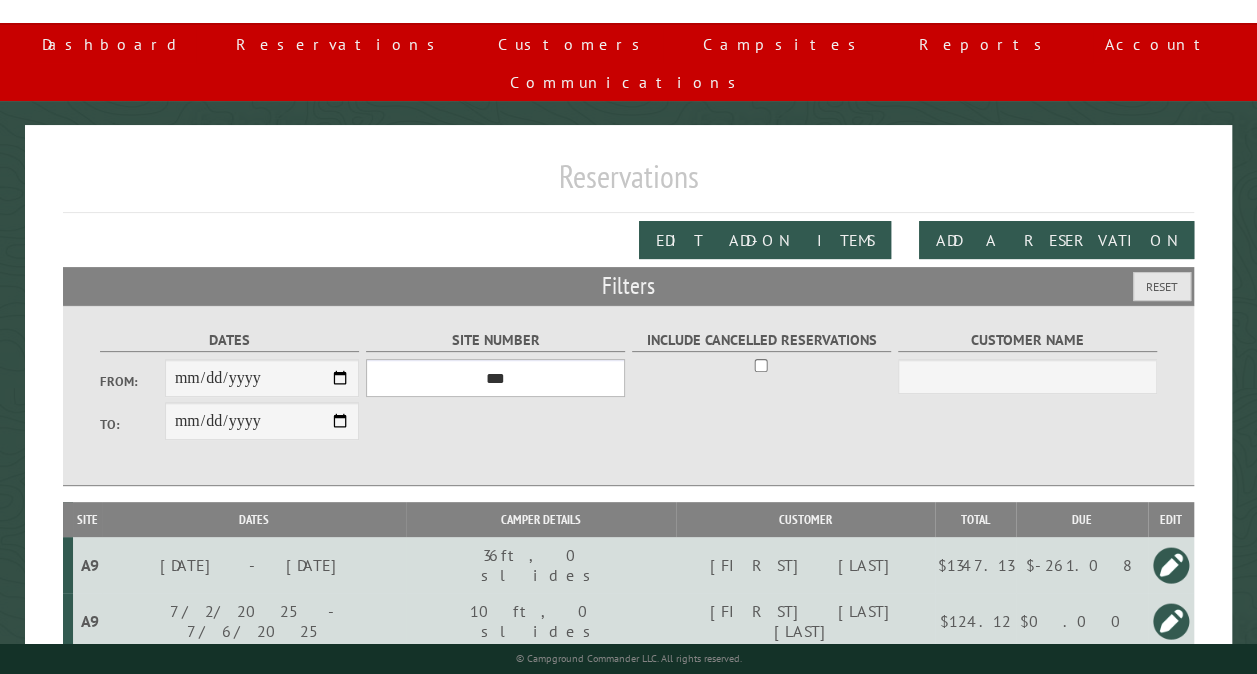 click on "*** ** ** ** ** ** ** ** ** ** *** *** *** *** ** ** ** ** ** ** ** ** ** *** *** ** ** ** ** ** ** ********* ** ** ** ** ** ** ** ** ** *** *** *** *** *** *** ** ** ** ** ** ** ** ** ** *** *** *** *** *** *** ** ** ** ** ** ** ** ** ** ** ** ** ** ** ** ** ** ** ** ** ** ** ** ** *** *** *** *** *** ***" at bounding box center (495, 378) 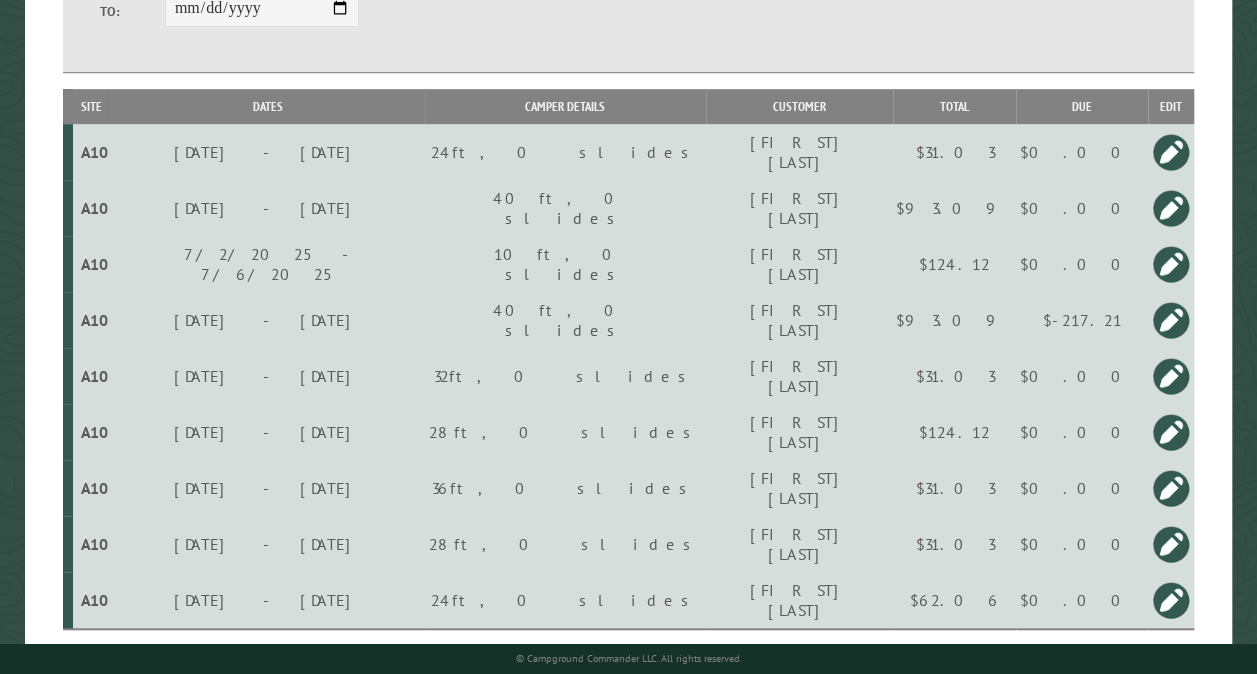 scroll, scrollTop: 547, scrollLeft: 0, axis: vertical 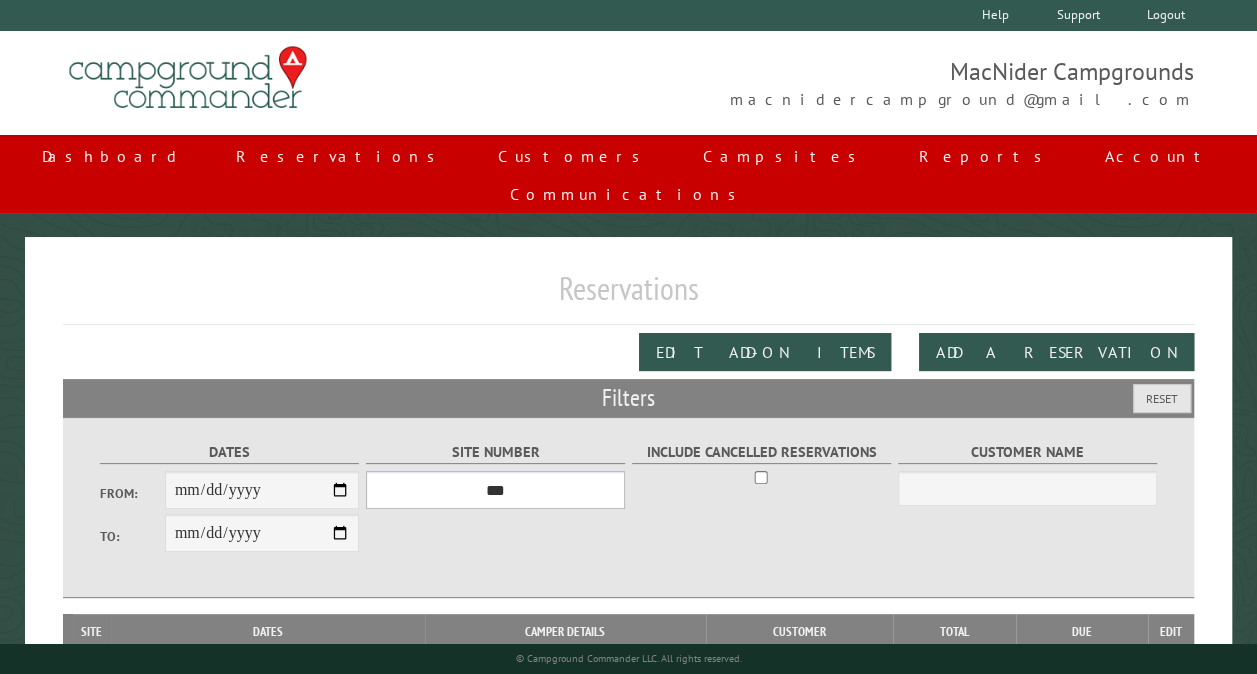click on "*** ** ** ** ** ** ** ** ** ** *** *** *** *** ** ** ** ** ** ** ** ** ** *** *** ** ** ** ** ** ** ********* ** ** ** ** ** ** ** ** ** *** *** *** *** *** *** ** ** ** ** ** ** ** ** ** *** *** *** *** *** *** ** ** ** ** ** ** ** ** ** ** ** ** ** ** ** ** ** ** ** ** ** ** ** ** *** *** *** *** *** ***" at bounding box center (495, 490) 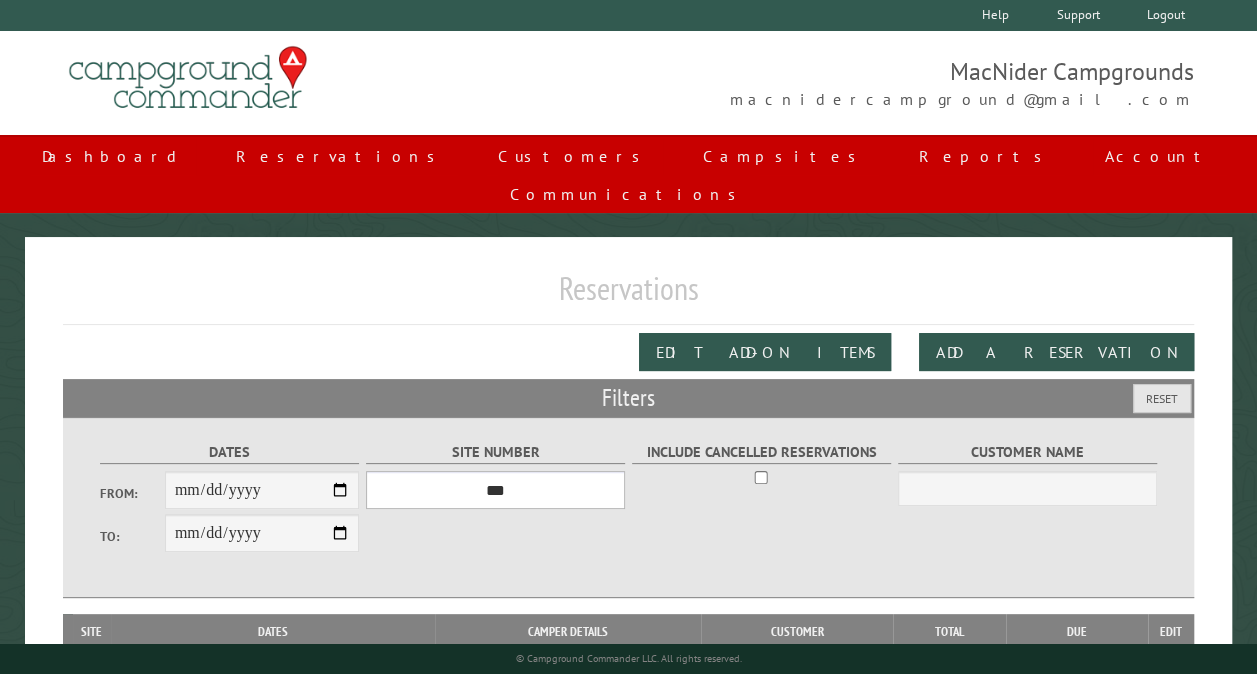 click on "*** ** ** ** ** ** ** ** ** ** *** *** *** *** ** ** ** ** ** ** ** ** ** *** *** ** ** ** ** ** ** ********* ** ** ** ** ** ** ** ** ** *** *** *** *** *** *** ** ** ** ** ** ** ** ** ** *** *** *** *** *** *** ** ** ** ** ** ** ** ** ** ** ** ** ** ** ** ** ** ** ** ** ** ** ** ** *** *** *** *** *** ***" at bounding box center (495, 490) 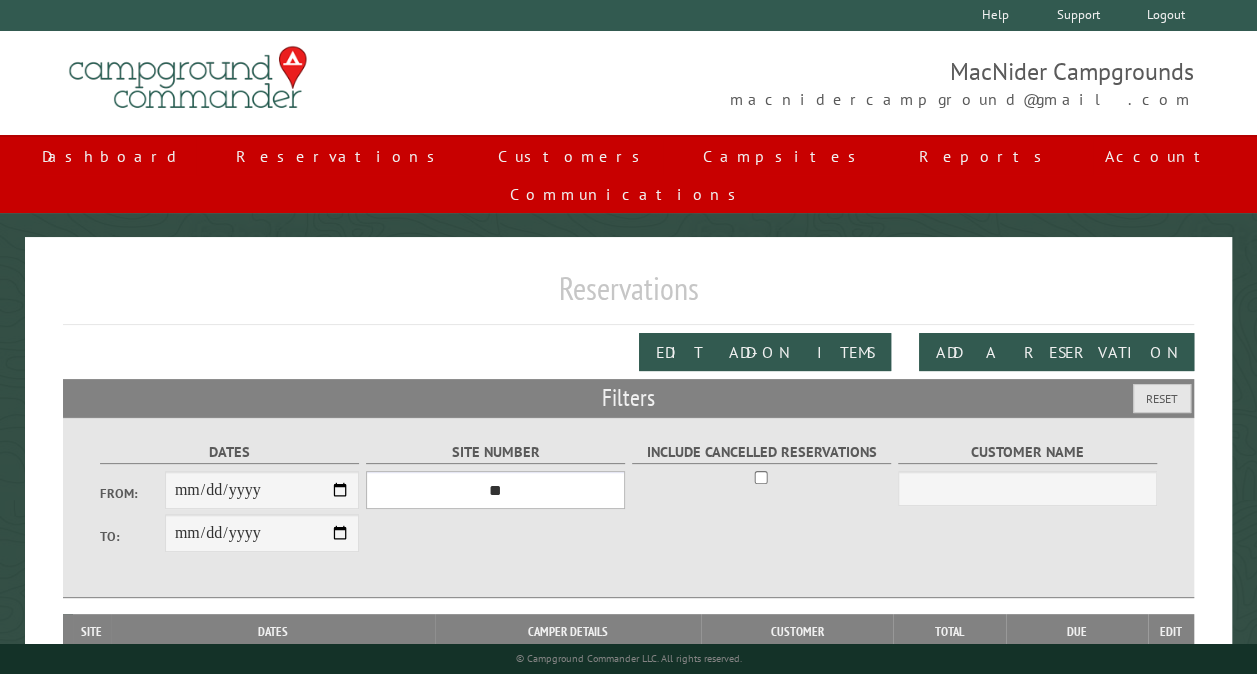 click on "*** ** ** ** ** ** ** ** ** ** *** *** *** *** ** ** ** ** ** ** ** ** ** *** *** ** ** ** ** ** ** ********* ** ** ** ** ** ** ** ** ** *** *** *** *** *** *** ** ** ** ** ** ** ** ** ** *** *** *** *** *** *** ** ** ** ** ** ** ** ** ** ** ** ** ** ** ** ** ** ** ** ** ** ** ** ** *** *** *** *** *** ***" at bounding box center [495, 490] 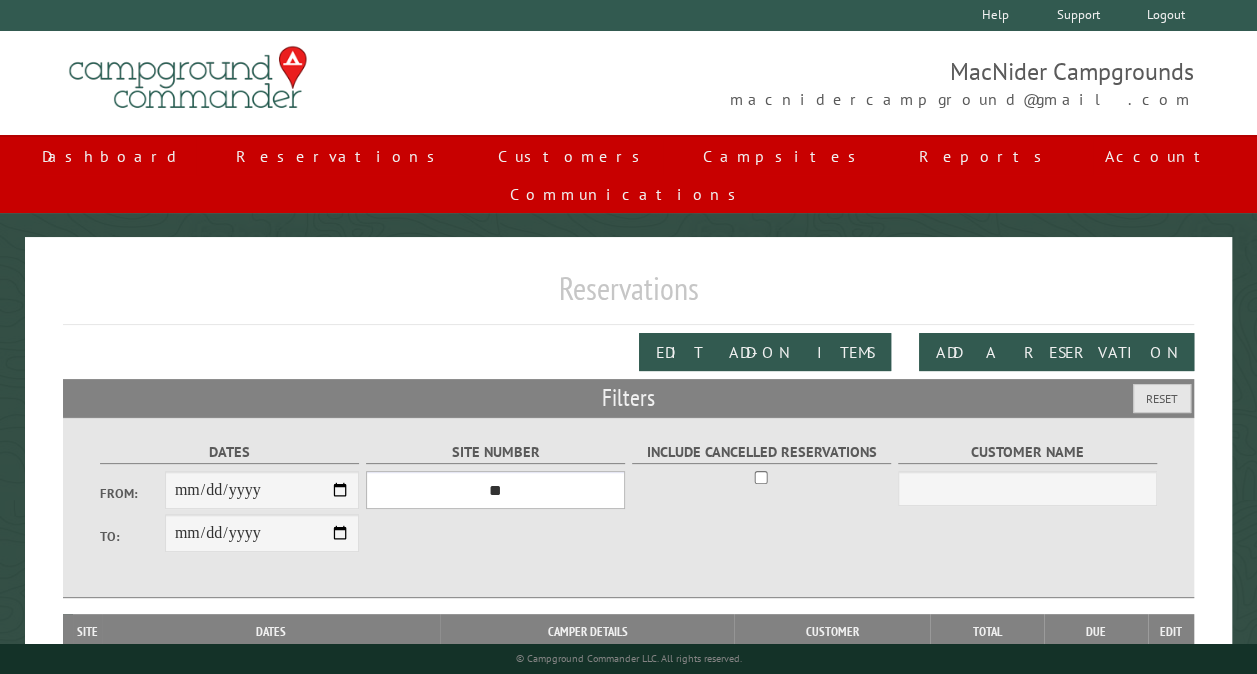 scroll, scrollTop: 112, scrollLeft: 0, axis: vertical 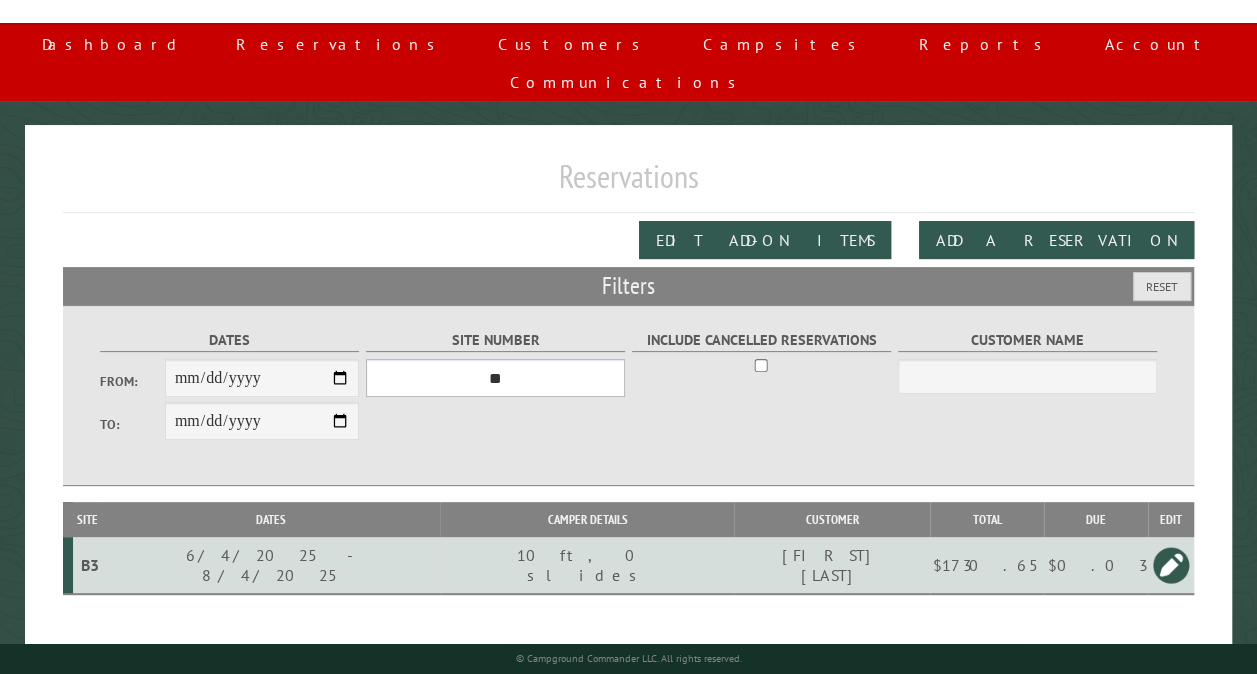 click on "*** ** ** ** ** ** ** ** ** ** *** *** *** *** ** ** ** ** ** ** ** ** ** *** *** ** ** ** ** ** ** ********* ** ** ** ** ** ** ** ** ** *** *** *** *** *** *** ** ** ** ** ** ** ** ** ** *** *** *** *** *** *** ** ** ** ** ** ** ** ** ** ** ** ** ** ** ** ** ** ** ** ** ** ** ** ** *** *** *** *** *** ***" at bounding box center [495, 378] 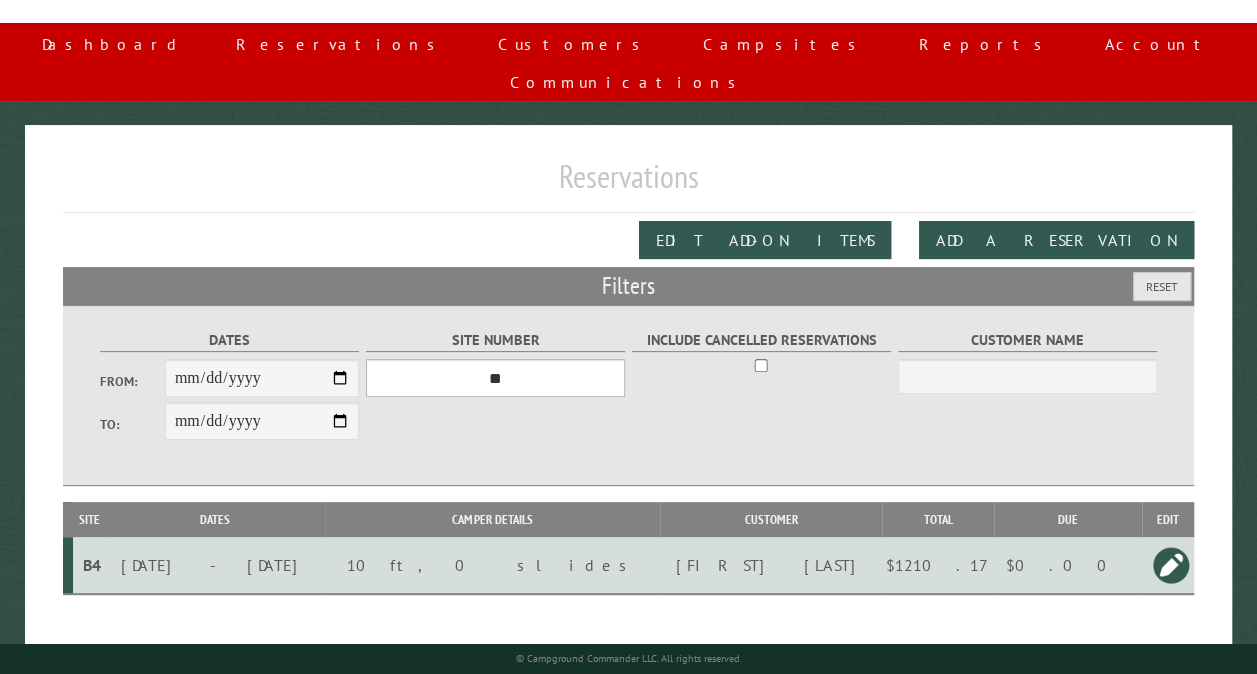 click on "*** ** ** ** ** ** ** ** ** ** *** *** *** *** ** ** ** ** ** ** ** ** ** *** *** ** ** ** ** ** ** ********* ** ** ** ** ** ** ** ** ** *** *** *** *** *** *** ** ** ** ** ** ** ** ** ** *** *** *** *** *** *** ** ** ** ** ** ** ** ** ** ** ** ** ** ** ** ** ** ** ** ** ** ** ** ** *** *** *** *** *** ***" at bounding box center [495, 378] 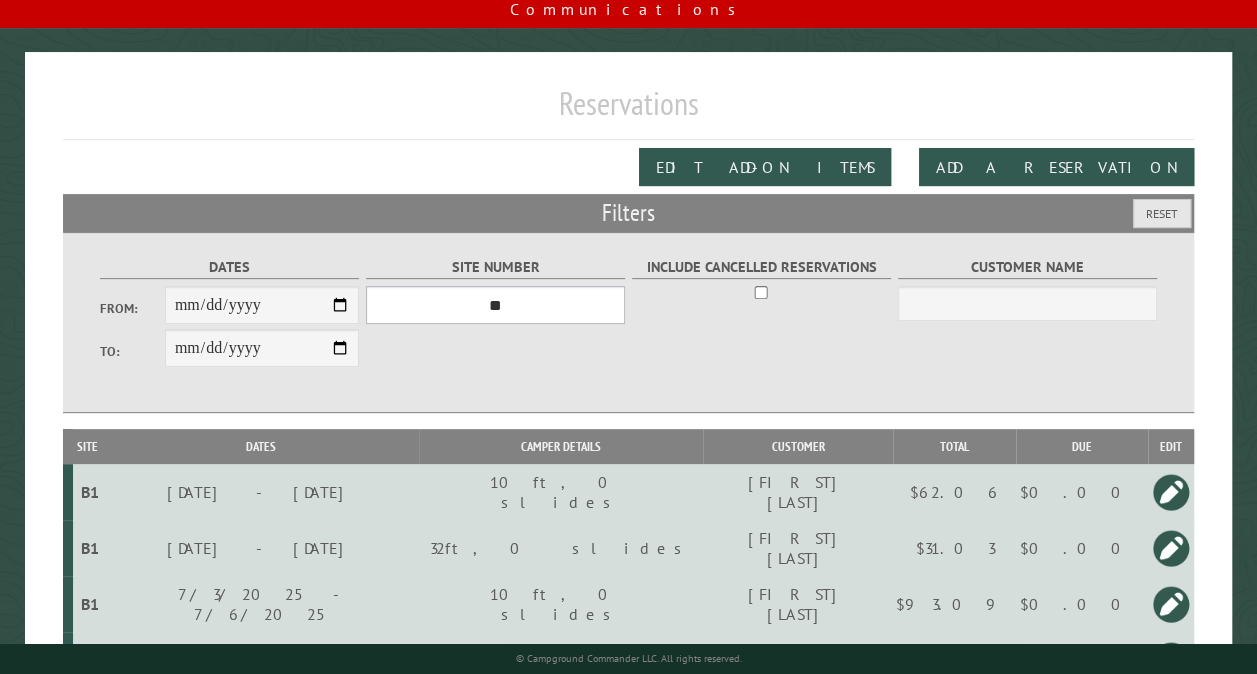 scroll, scrollTop: 232, scrollLeft: 0, axis: vertical 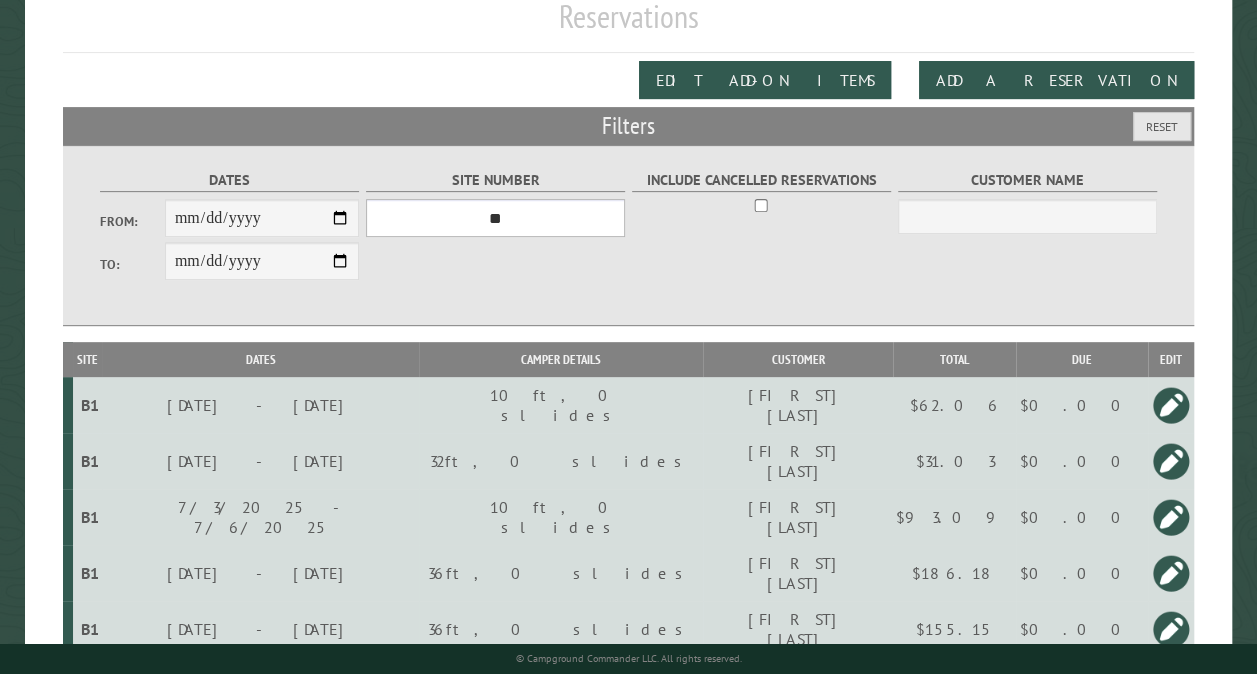 click on "*** ** ** ** ** ** ** ** ** ** *** *** *** *** ** ** ** ** ** ** ** ** ** *** *** ** ** ** ** ** ** ********* ** ** ** ** ** ** ** ** ** *** *** *** *** *** *** ** ** ** ** ** ** ** ** ** *** *** *** *** *** *** ** ** ** ** ** ** ** ** ** ** ** ** ** ** ** ** ** ** ** ** ** ** ** ** *** *** *** *** *** ***" at bounding box center [495, 218] 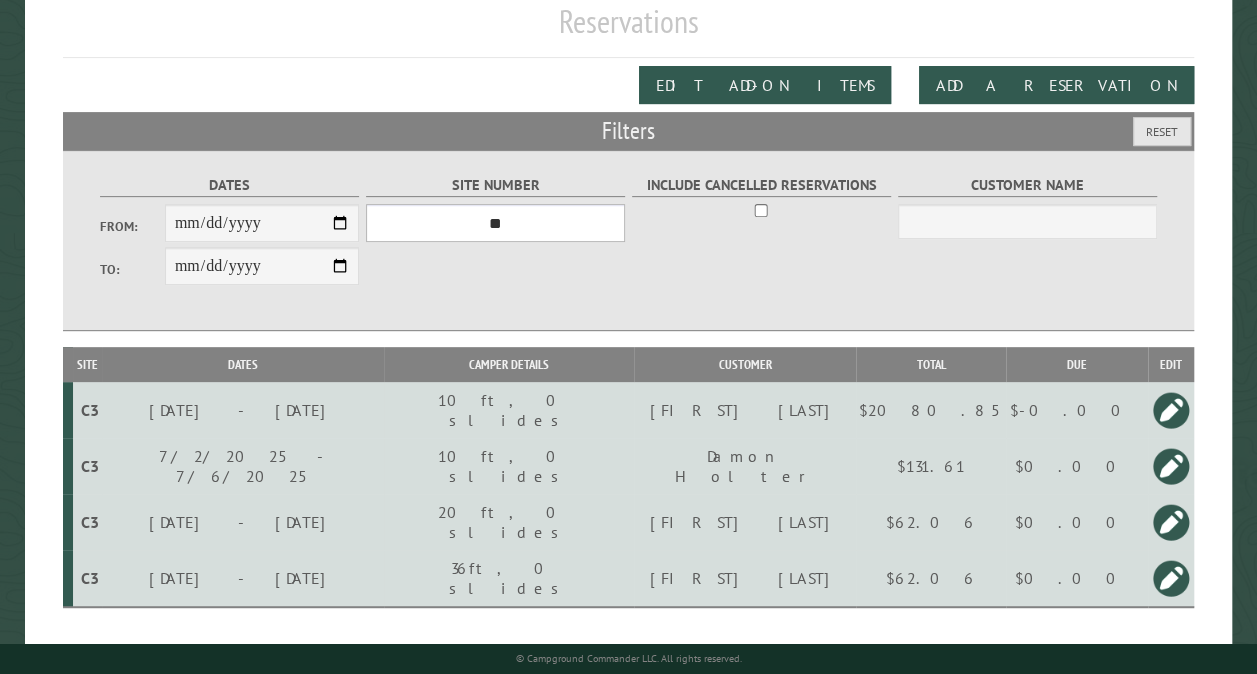 click on "*** ** ** ** ** ** ** ** ** ** *** *** *** *** ** ** ** ** ** ** ** ** ** *** *** ** ** ** ** ** ** ********* ** ** ** ** ** ** ** ** ** *** *** *** *** *** *** ** ** ** ** ** ** ** ** ** *** *** *** *** *** *** ** ** ** ** ** ** ** ** ** ** ** ** ** ** ** ** ** ** ** ** ** ** ** ** *** *** *** *** *** ***" at bounding box center (495, 223) 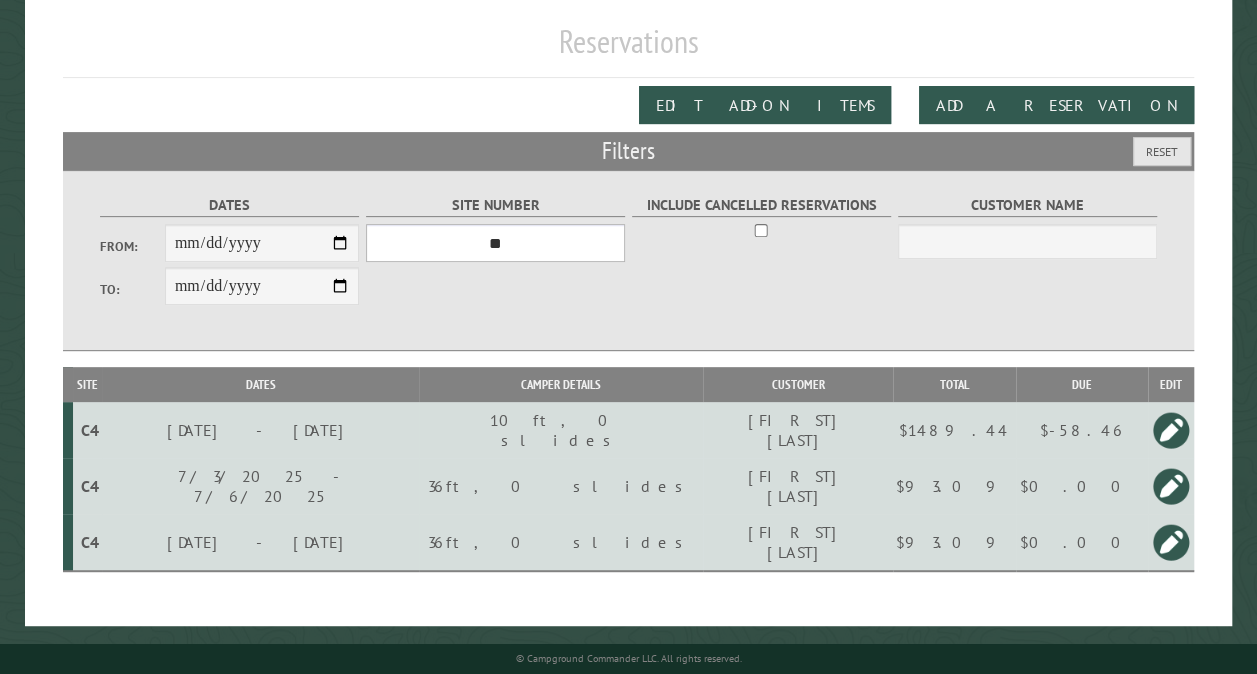 scroll, scrollTop: 211, scrollLeft: 0, axis: vertical 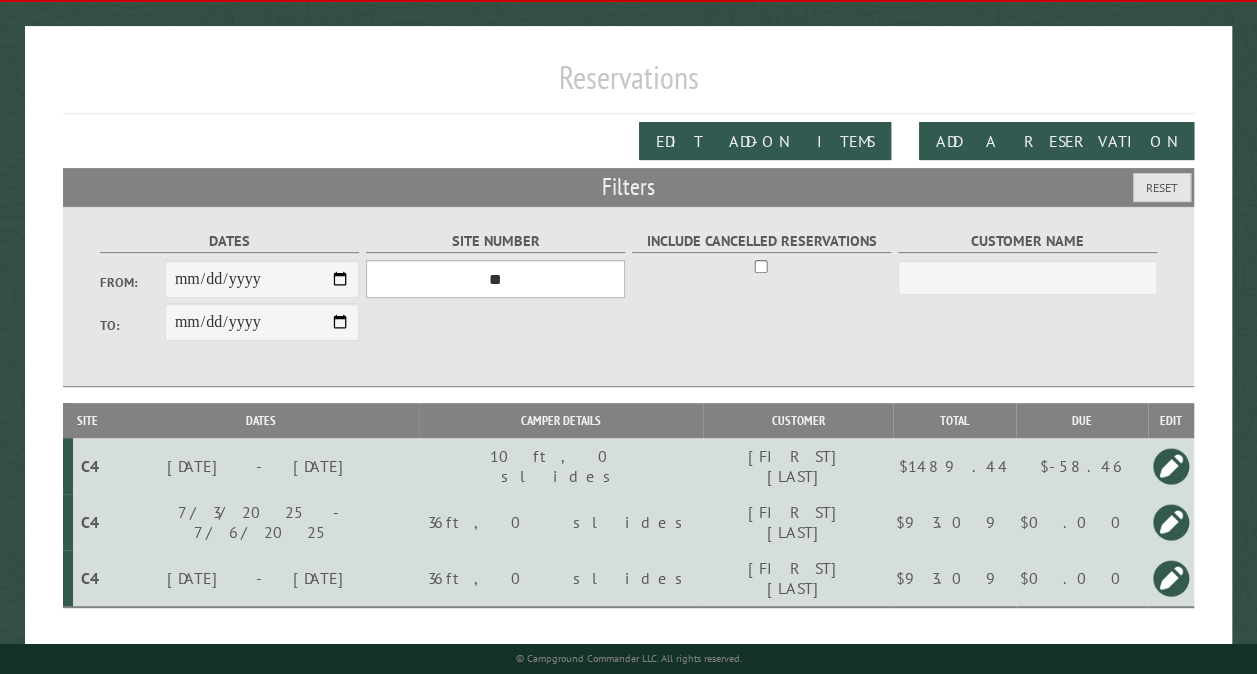 click on "*** ** ** ** ** ** ** ** ** ** *** *** *** *** ** ** ** ** ** ** ** ** ** *** *** ** ** ** ** ** ** ********* ** ** ** ** ** ** ** ** ** *** *** *** *** *** *** ** ** ** ** ** ** ** ** ** *** *** *** *** *** *** ** ** ** ** ** ** ** ** ** ** ** ** ** ** ** ** ** ** ** ** ** ** ** ** *** *** *** *** *** ***" at bounding box center [495, 279] 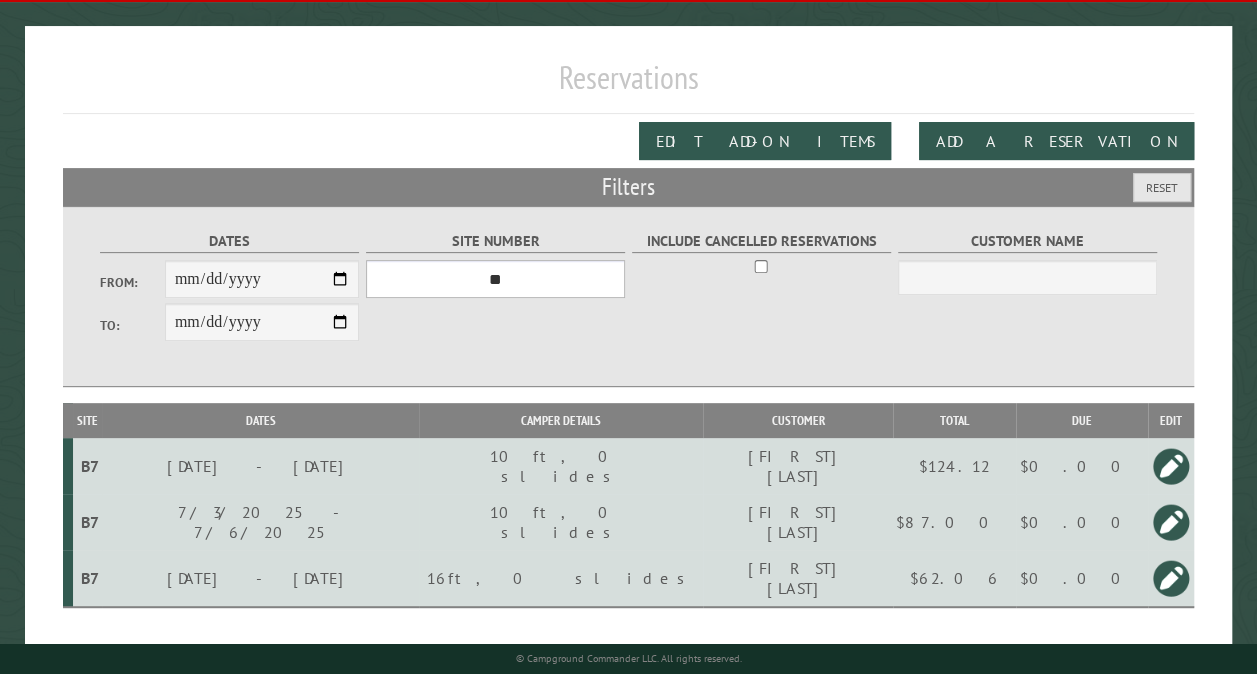 click on "*** ** ** ** ** ** ** ** ** ** *** *** *** *** ** ** ** ** ** ** ** ** ** *** *** ** ** ** ** ** ** ********* ** ** ** ** ** ** ** ** ** *** *** *** *** *** *** ** ** ** ** ** ** ** ** ** *** *** *** *** *** *** ** ** ** ** ** ** ** ** ** ** ** ** ** ** ** ** ** ** ** ** ** ** ** ** *** *** *** *** *** ***" at bounding box center (495, 279) 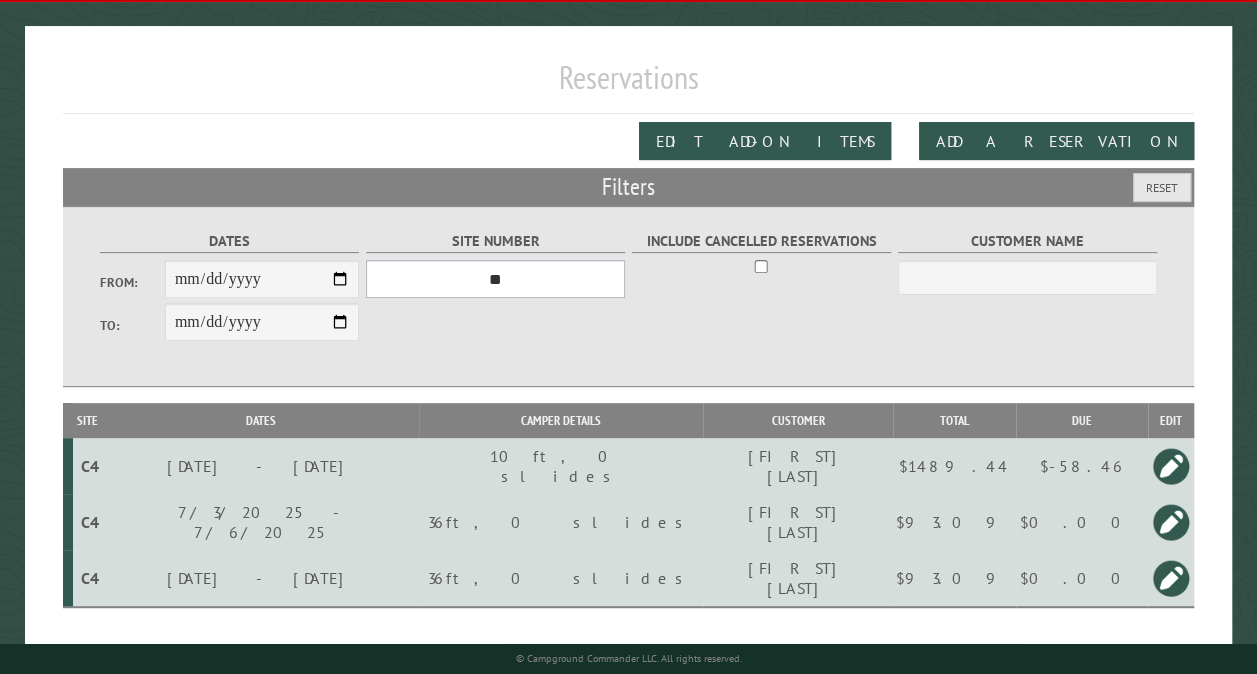 click on "*** ** ** ** ** ** ** ** ** ** *** *** *** *** ** ** ** ** ** ** ** ** ** *** *** ** ** ** ** ** ** ********* ** ** ** ** ** ** ** ** ** *** *** *** *** *** *** ** ** ** ** ** ** ** ** ** *** *** *** *** *** *** ** ** ** ** ** ** ** ** ** ** ** ** ** ** ** ** ** ** ** ** ** ** ** ** *** *** *** *** *** ***" at bounding box center (495, 279) 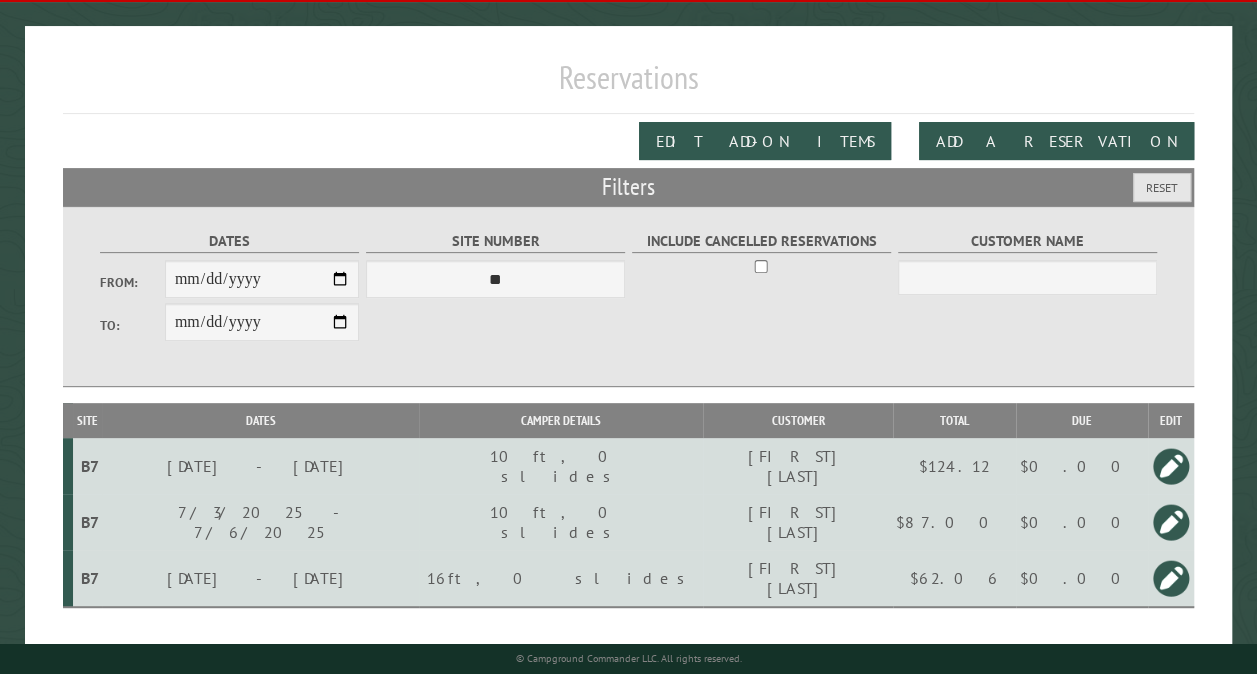 click on "10ft, 0 slides" at bounding box center (561, 466) 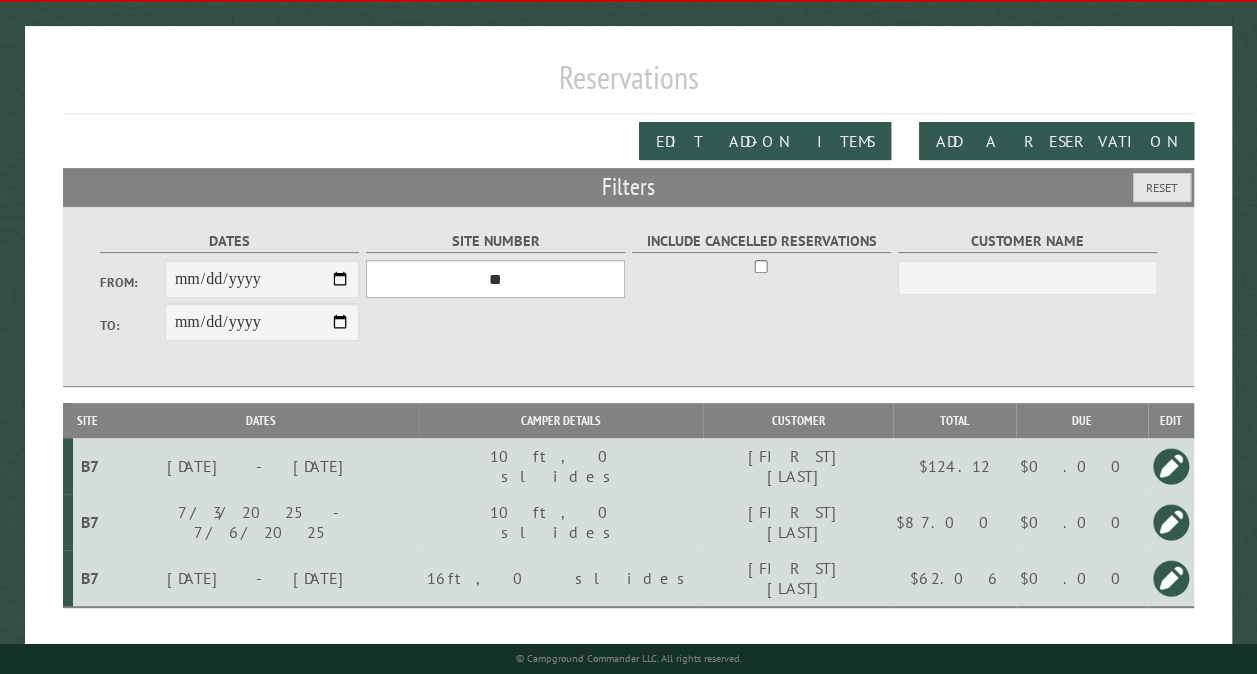 click on "*** ** ** ** ** ** ** ** ** ** *** *** *** *** ** ** ** ** ** ** ** ** ** *** *** ** ** ** ** ** ** ********* ** ** ** ** ** ** ** ** ** *** *** *** *** *** *** ** ** ** ** ** ** ** ** ** *** *** *** *** *** *** ** ** ** ** ** ** ** ** ** ** ** ** ** ** ** ** ** ** ** ** ** ** ** ** *** *** *** *** *** ***" at bounding box center (495, 279) 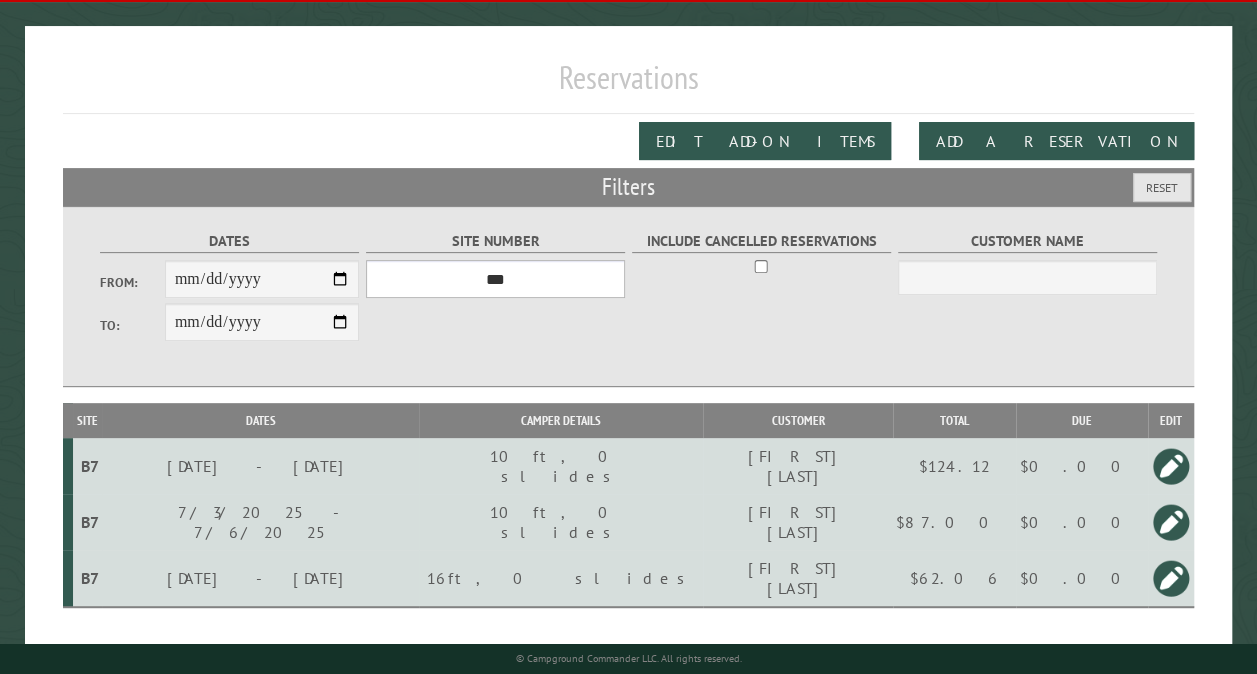 click on "*** ** ** ** ** ** ** ** ** ** *** *** *** *** ** ** ** ** ** ** ** ** ** *** *** ** ** ** ** ** ** ********* ** ** ** ** ** ** ** ** ** *** *** *** *** *** *** ** ** ** ** ** ** ** ** ** *** *** *** *** *** *** ** ** ** ** ** ** ** ** ** ** ** ** ** ** ** ** ** ** ** ** ** ** ** ** *** *** *** *** *** ***" at bounding box center [495, 279] 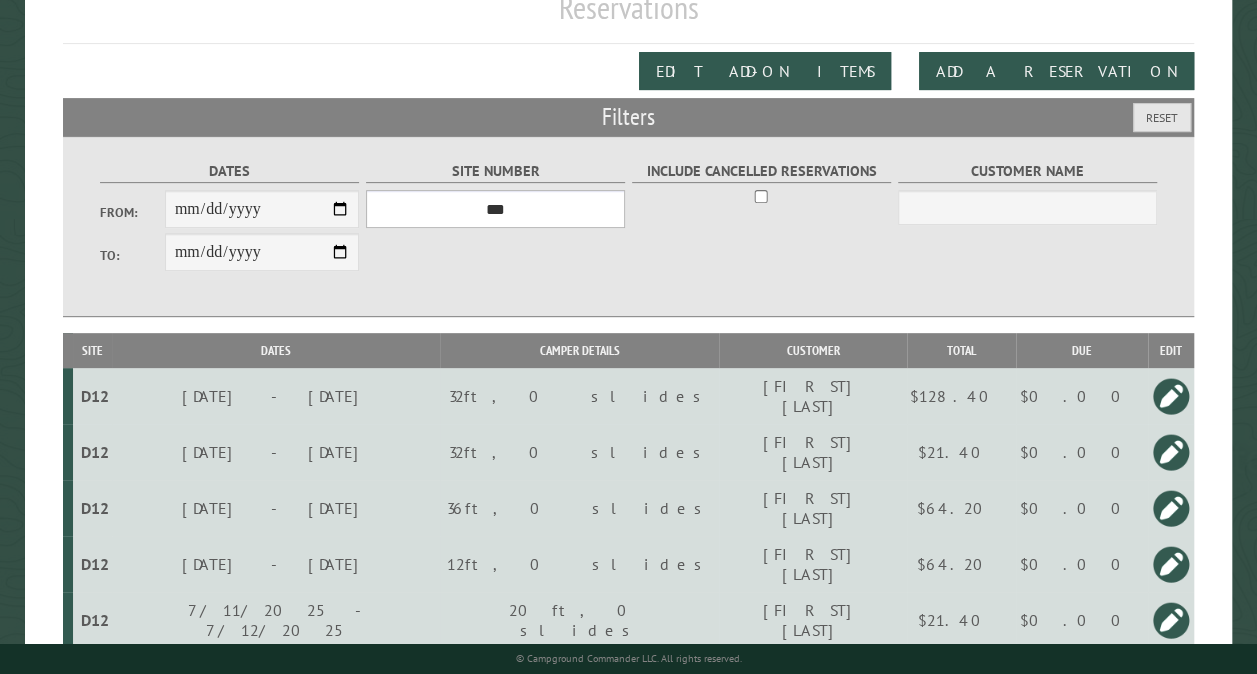 scroll, scrollTop: 379, scrollLeft: 0, axis: vertical 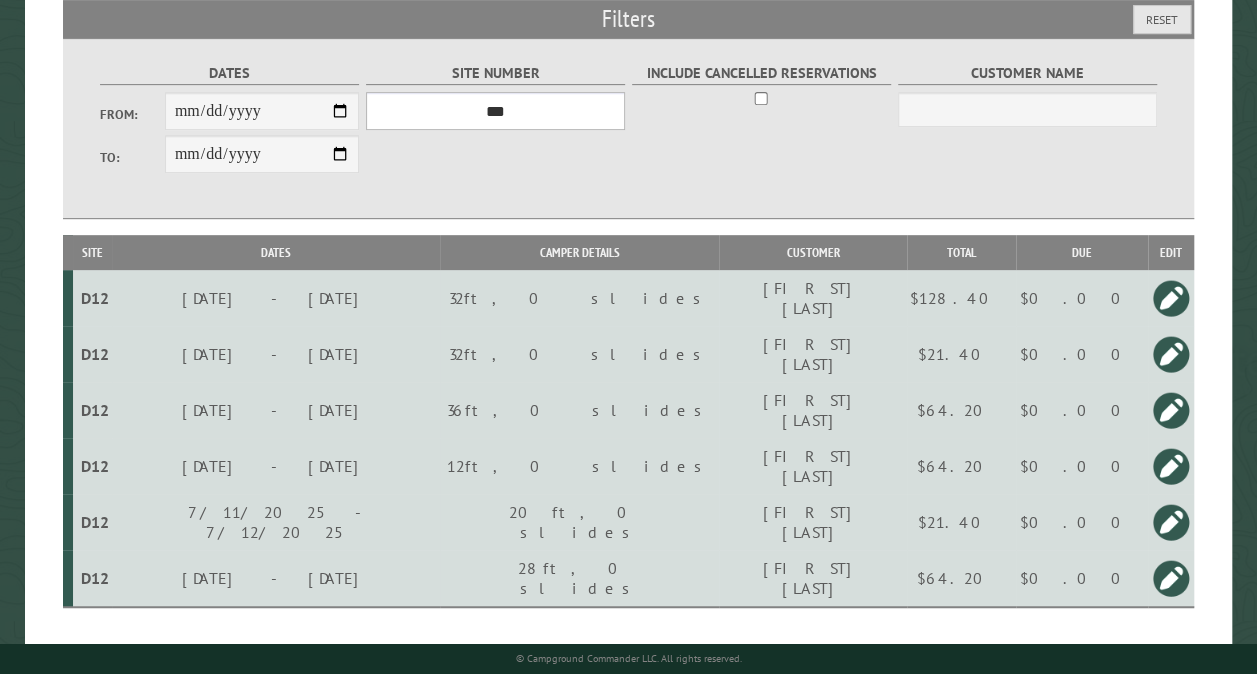 click on "*** ** ** ** ** ** ** ** ** ** *** *** *** *** ** ** ** ** ** ** ** ** ** *** *** ** ** ** ** ** ** ********* ** ** ** ** ** ** ** ** ** *** *** *** *** *** *** ** ** ** ** ** ** ** ** ** *** *** *** *** *** *** ** ** ** ** ** ** ** ** ** ** ** ** ** ** ** ** ** ** ** ** ** ** ** ** *** *** *** *** *** ***" at bounding box center (495, 111) 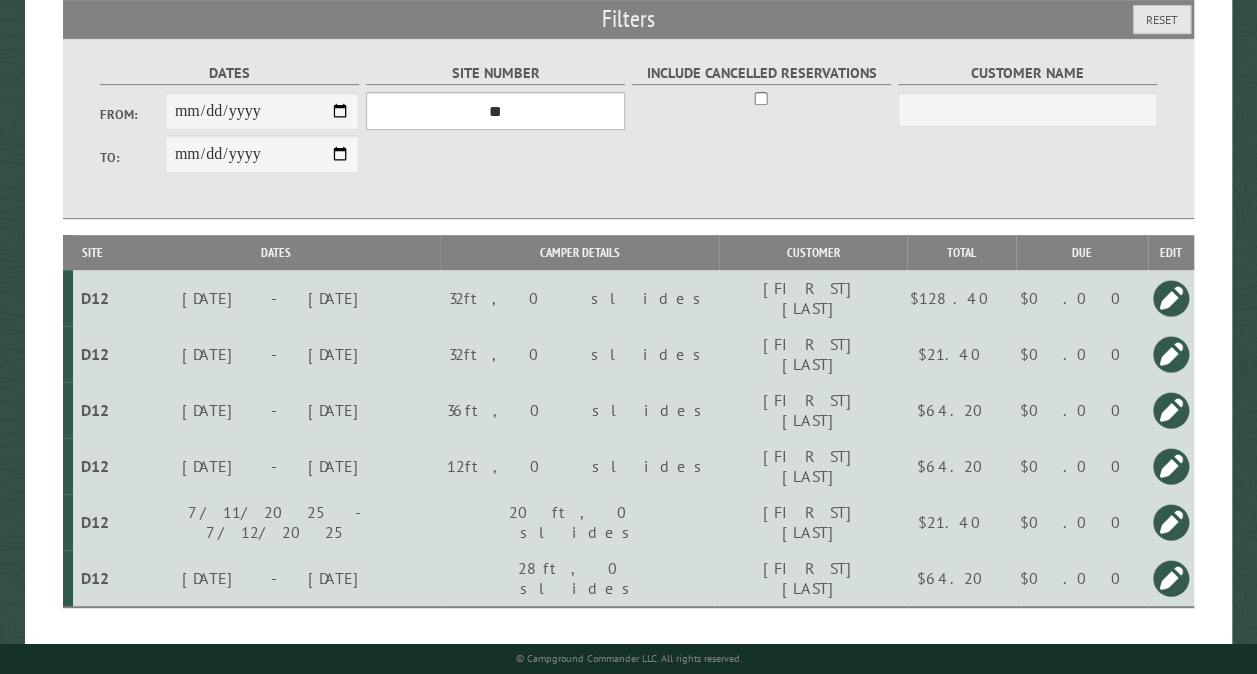 click on "*** ** ** ** ** ** ** ** ** ** *** *** *** *** ** ** ** ** ** ** ** ** ** *** *** ** ** ** ** ** ** ********* ** ** ** ** ** ** ** ** ** *** *** *** *** *** *** ** ** ** ** ** ** ** ** ** *** *** *** *** *** *** ** ** ** ** ** ** ** ** ** ** ** ** ** ** ** ** ** ** ** ** ** ** ** ** *** *** *** *** *** ***" at bounding box center [495, 111] 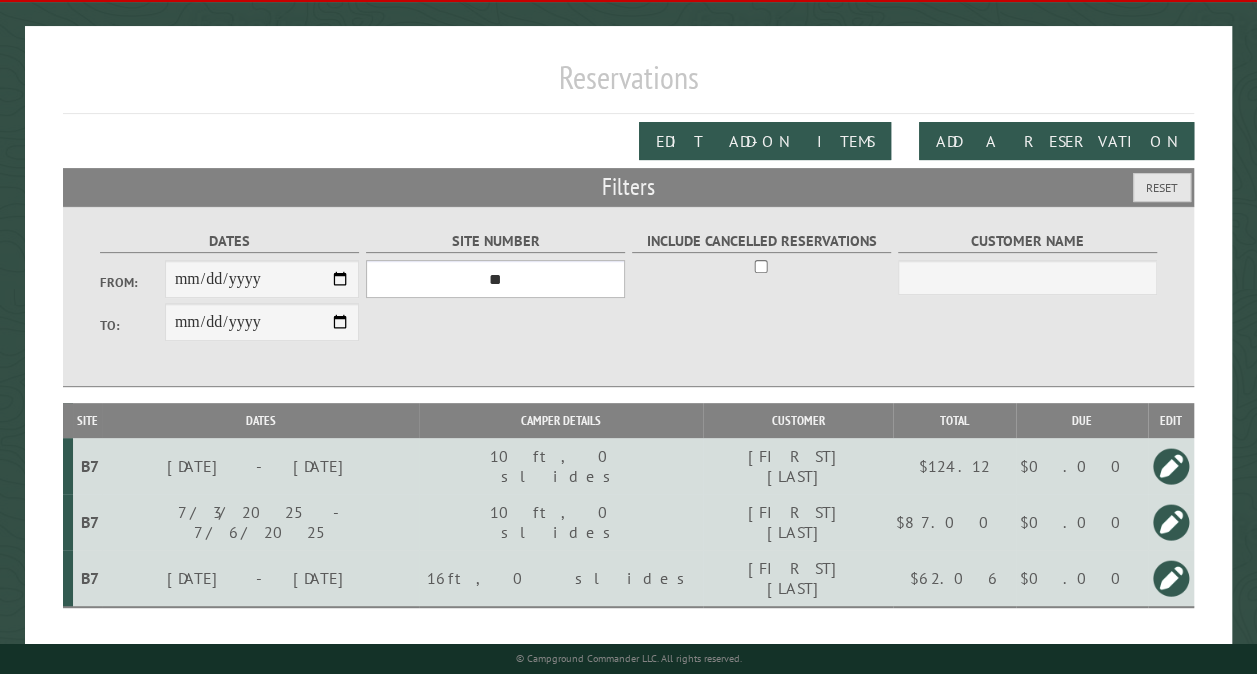 click on "**********" at bounding box center (230, 296) 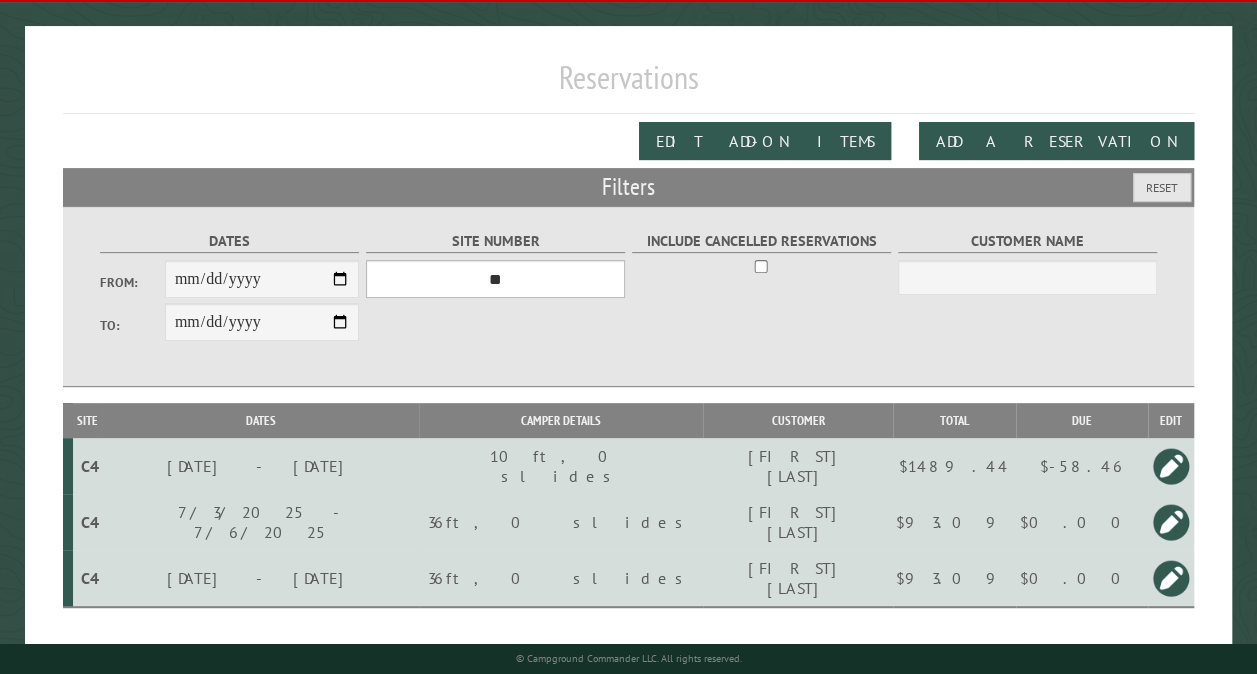 click on "*** ** ** ** ** ** ** ** ** ** *** *** *** *** ** ** ** ** ** ** ** ** ** *** *** ** ** ** ** ** ** ********* ** ** ** ** ** ** ** ** ** *** *** *** *** *** *** ** ** ** ** ** ** ** ** ** *** *** *** *** *** *** ** ** ** ** ** ** ** ** ** ** ** ** ** ** ** ** ** ** ** ** ** ** ** ** *** *** *** *** *** ***" at bounding box center [495, 279] 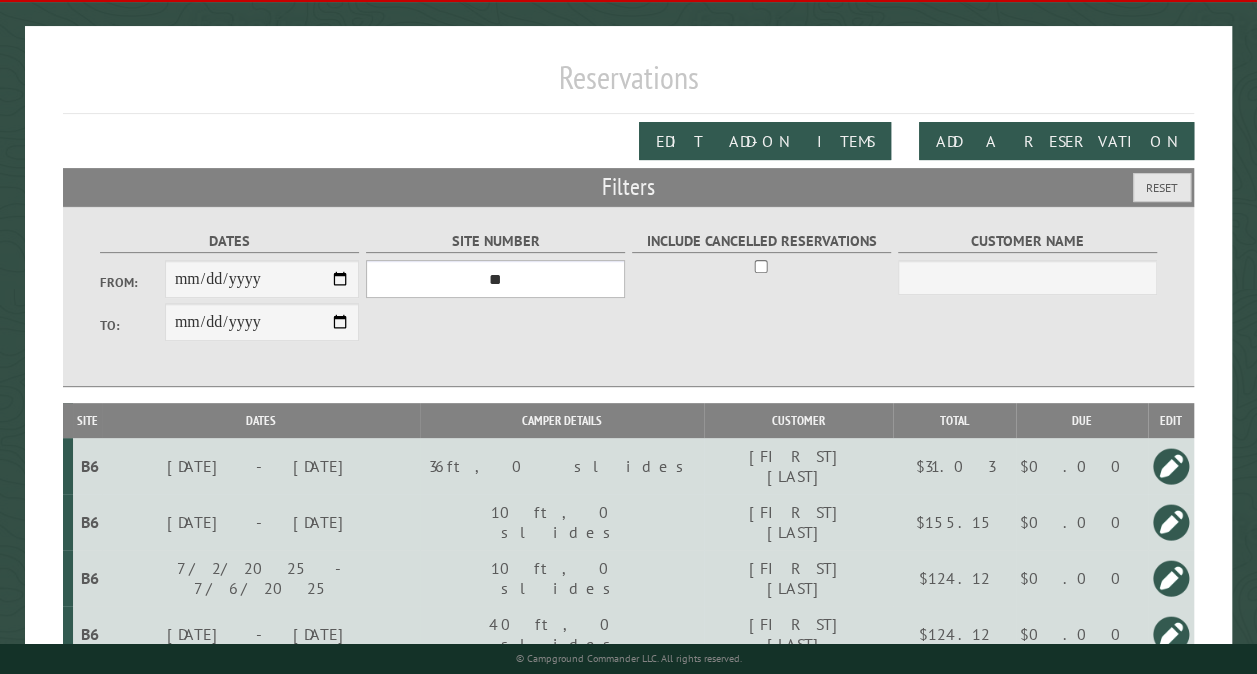 scroll, scrollTop: 840, scrollLeft: 0, axis: vertical 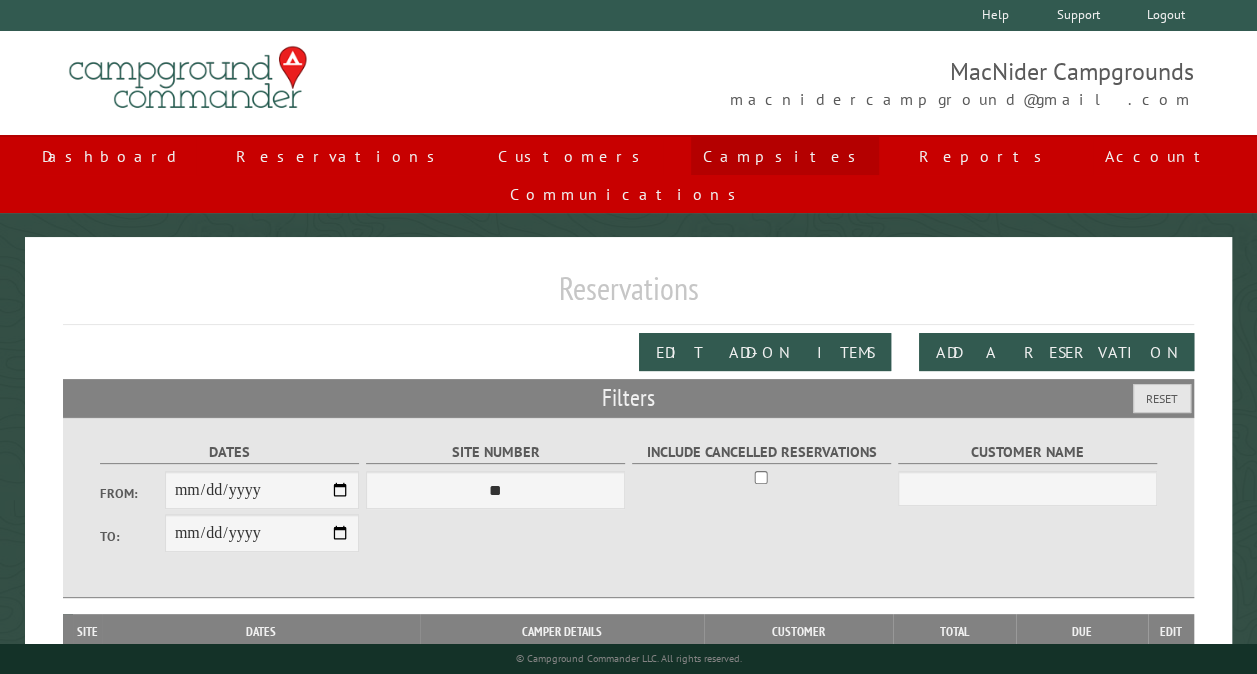 click on "Campsites" at bounding box center (785, 156) 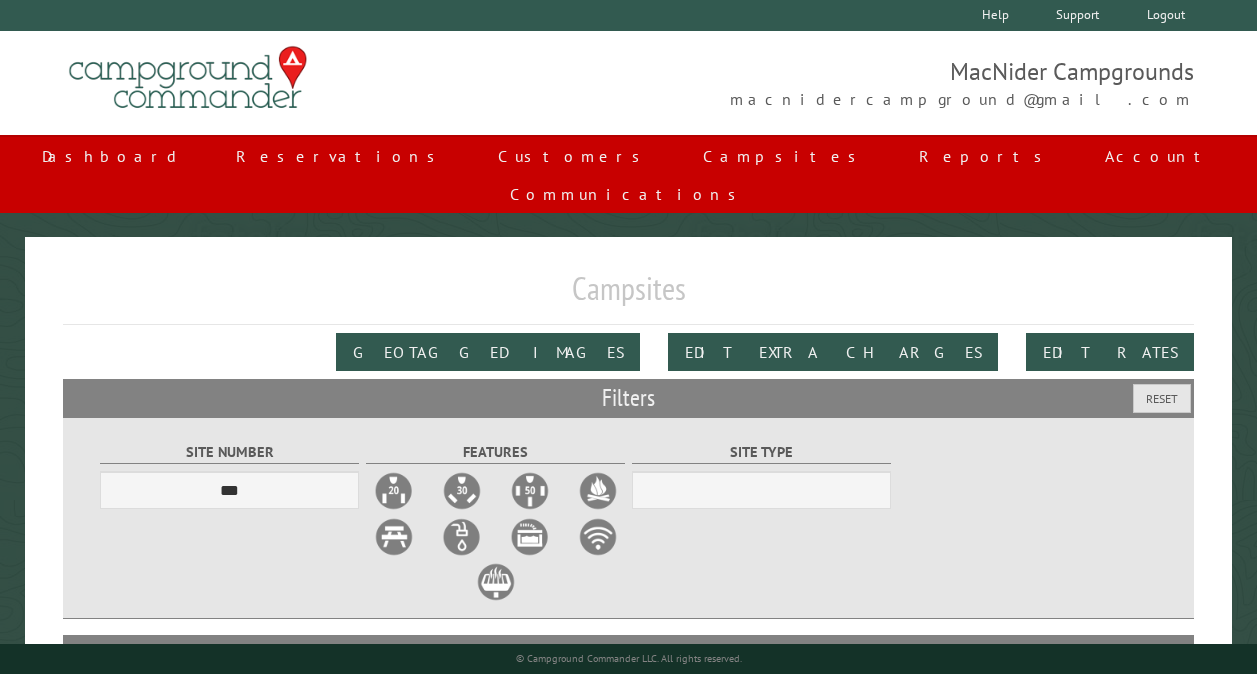scroll, scrollTop: 0, scrollLeft: 0, axis: both 